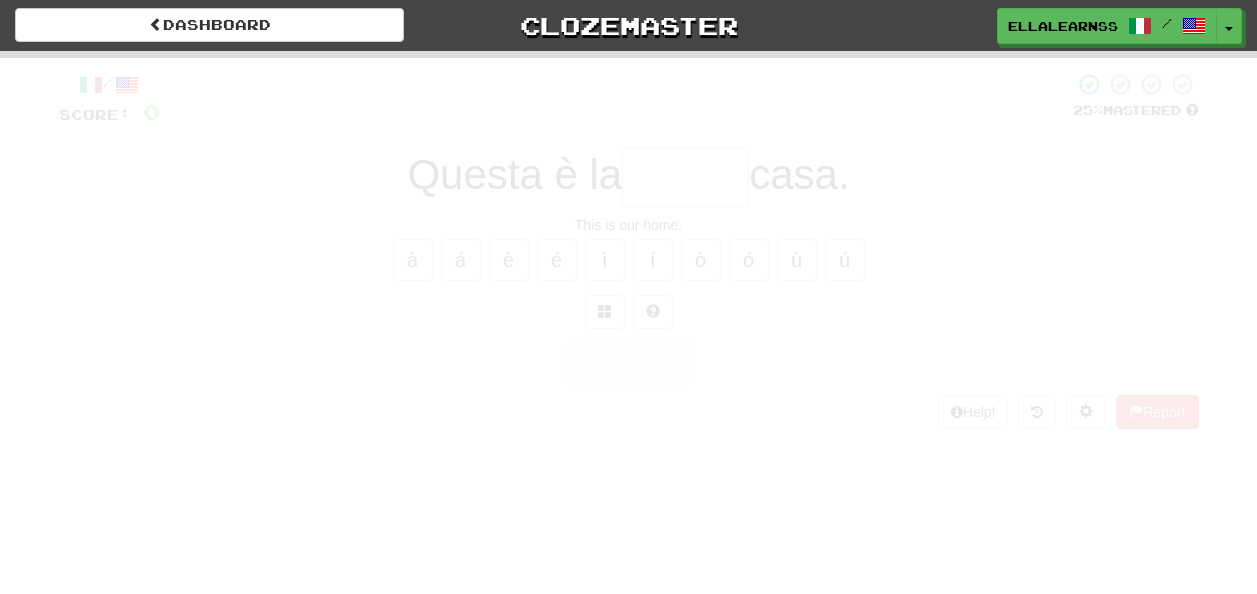 scroll, scrollTop: 0, scrollLeft: 0, axis: both 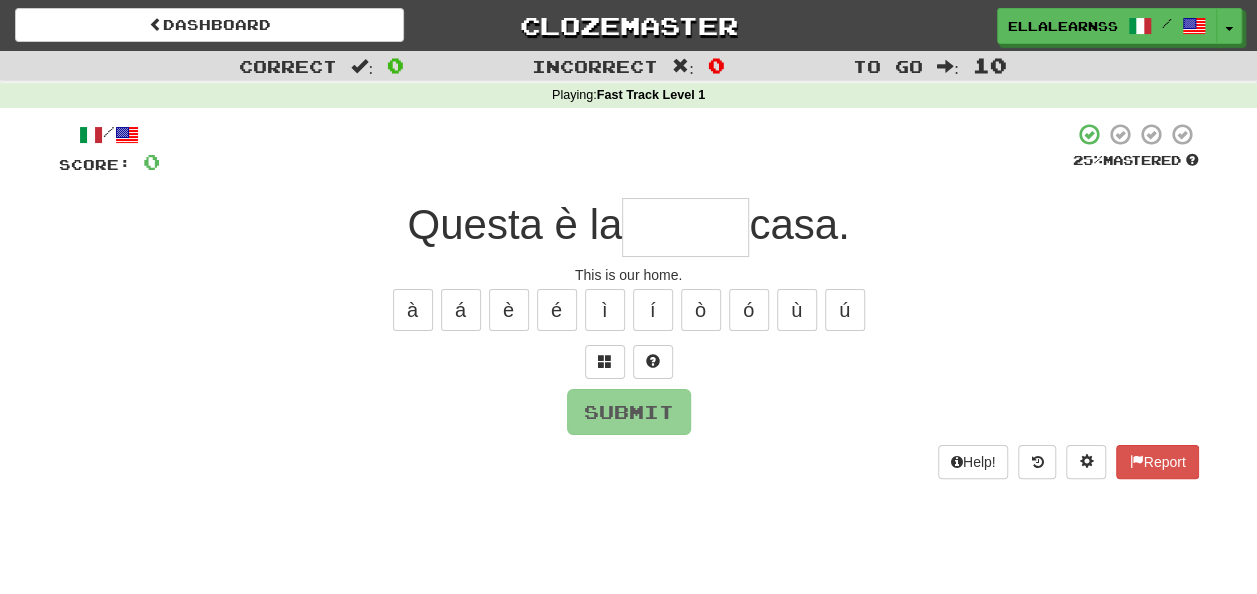 click at bounding box center [685, 227] 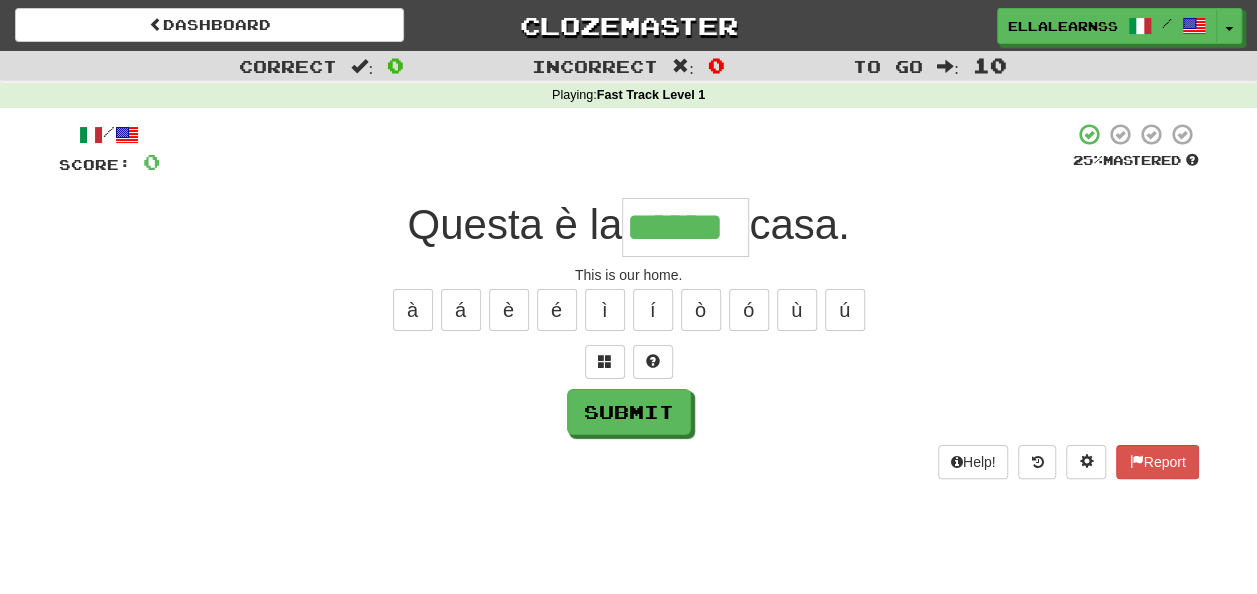 type on "******" 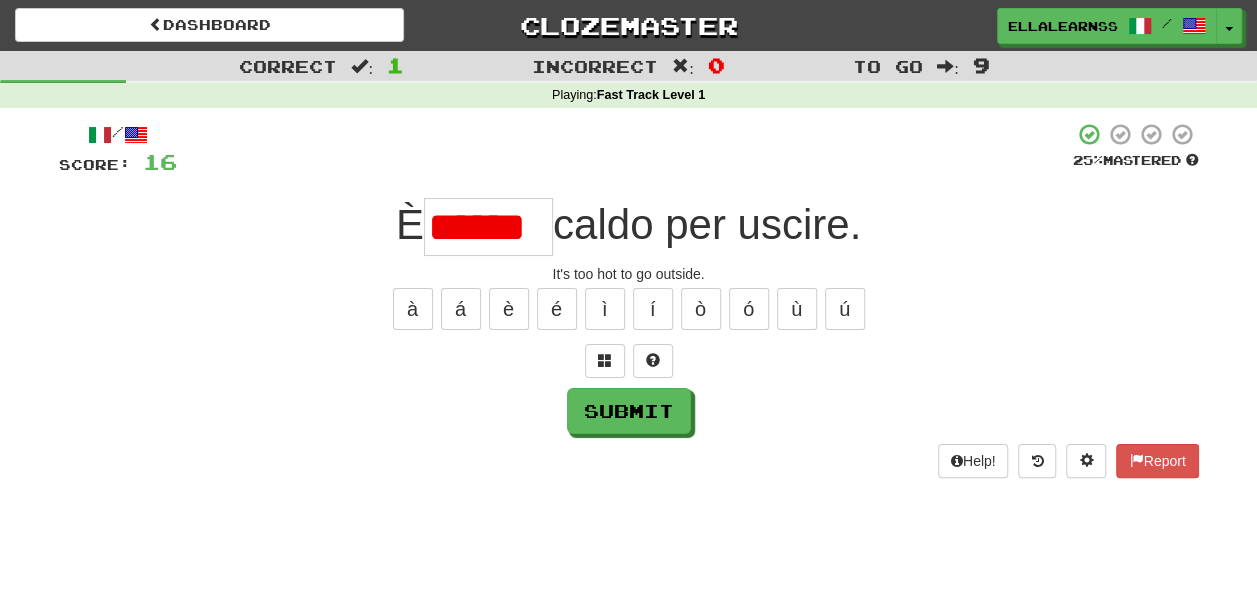 scroll, scrollTop: 0, scrollLeft: 0, axis: both 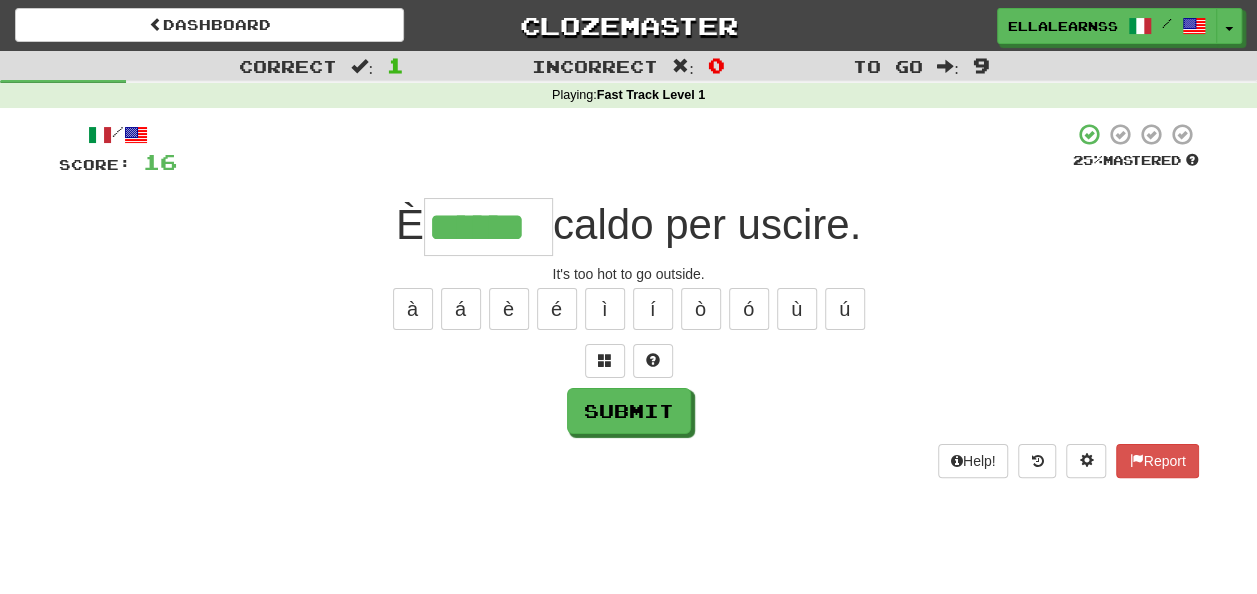 type on "******" 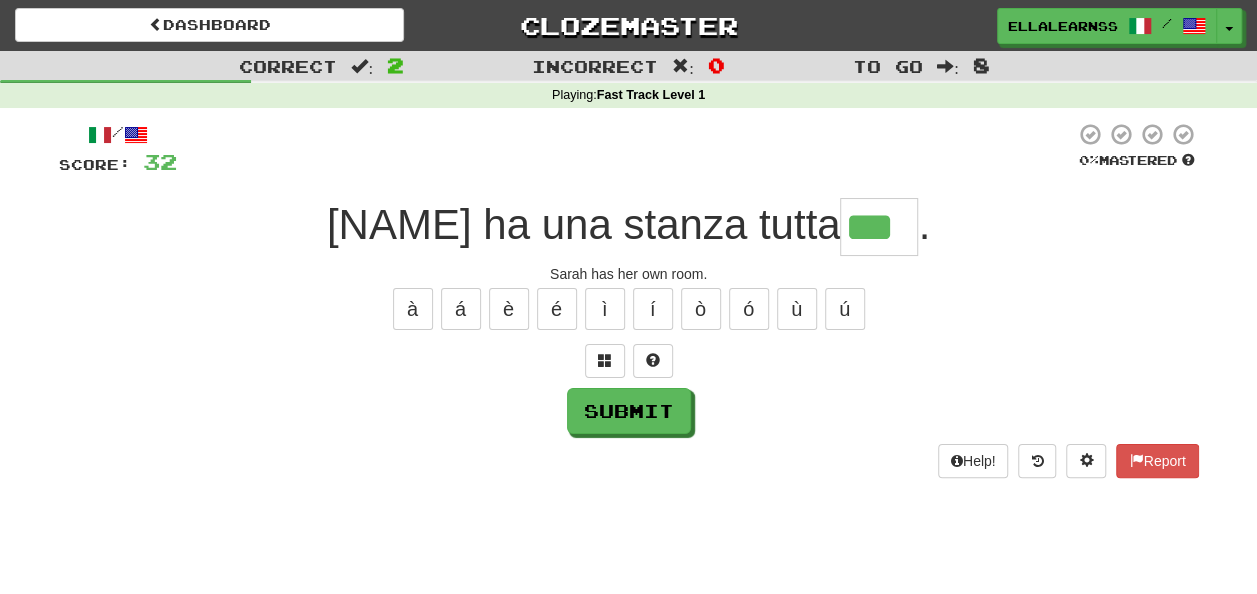 type on "***" 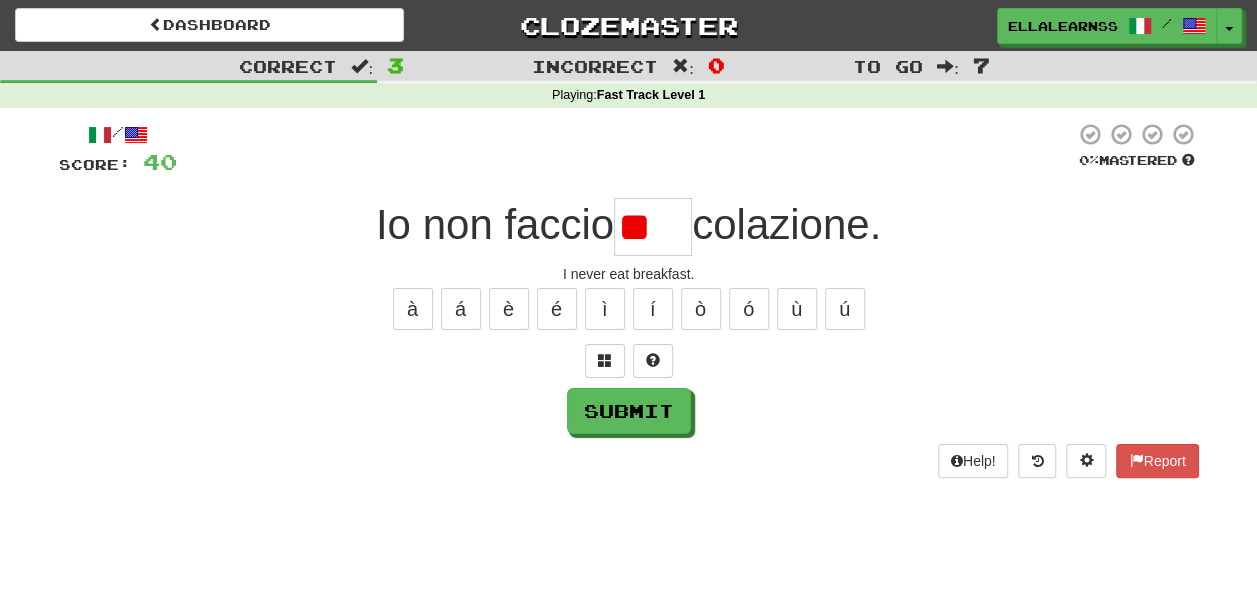 type on "*" 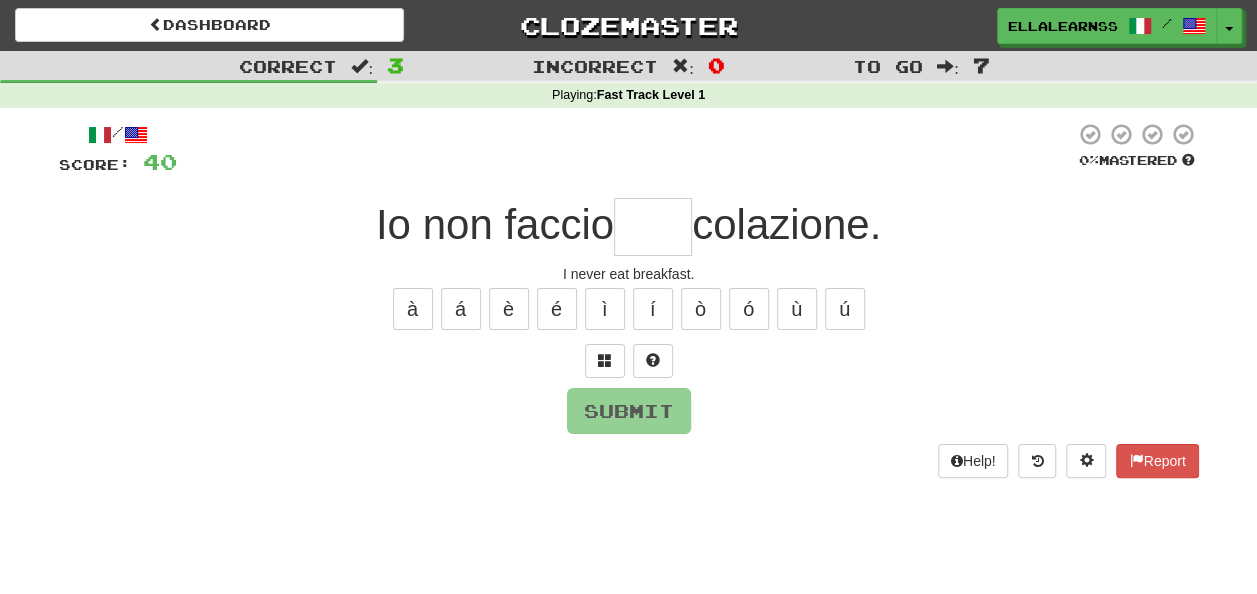 type on "*" 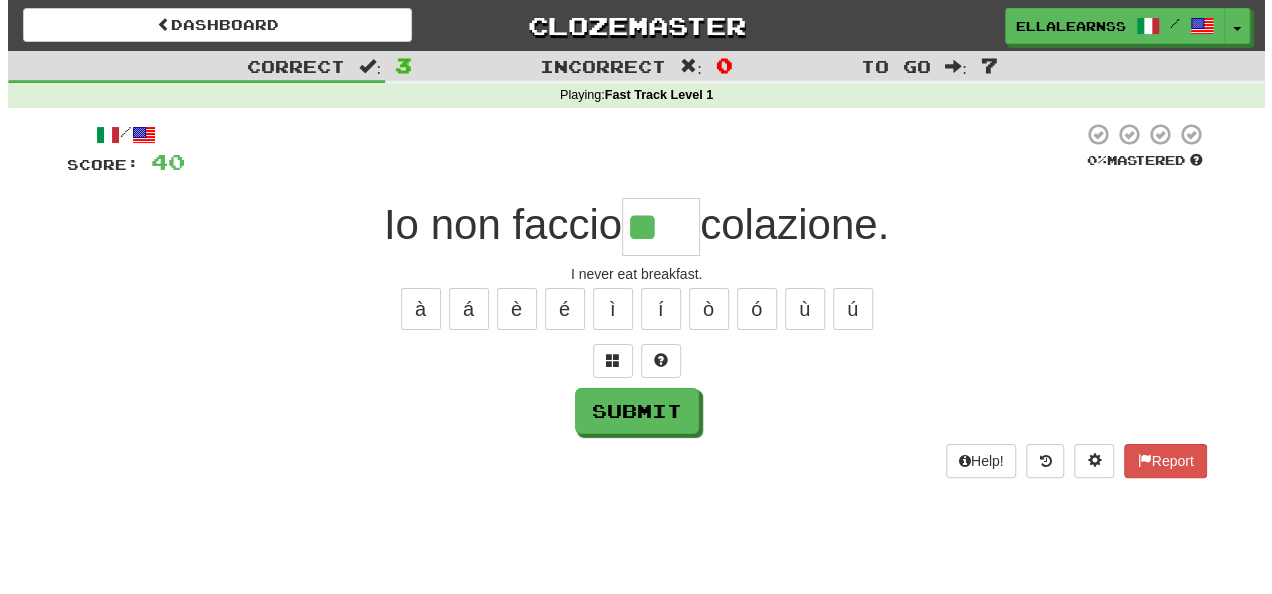 scroll, scrollTop: 0, scrollLeft: 0, axis: both 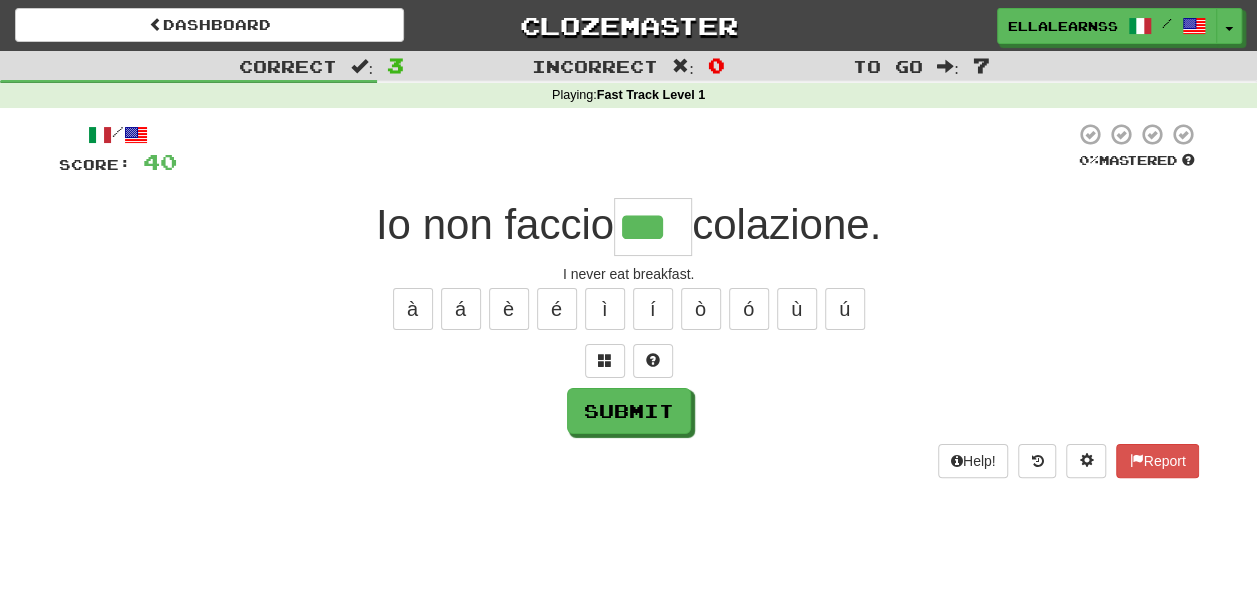 type on "***" 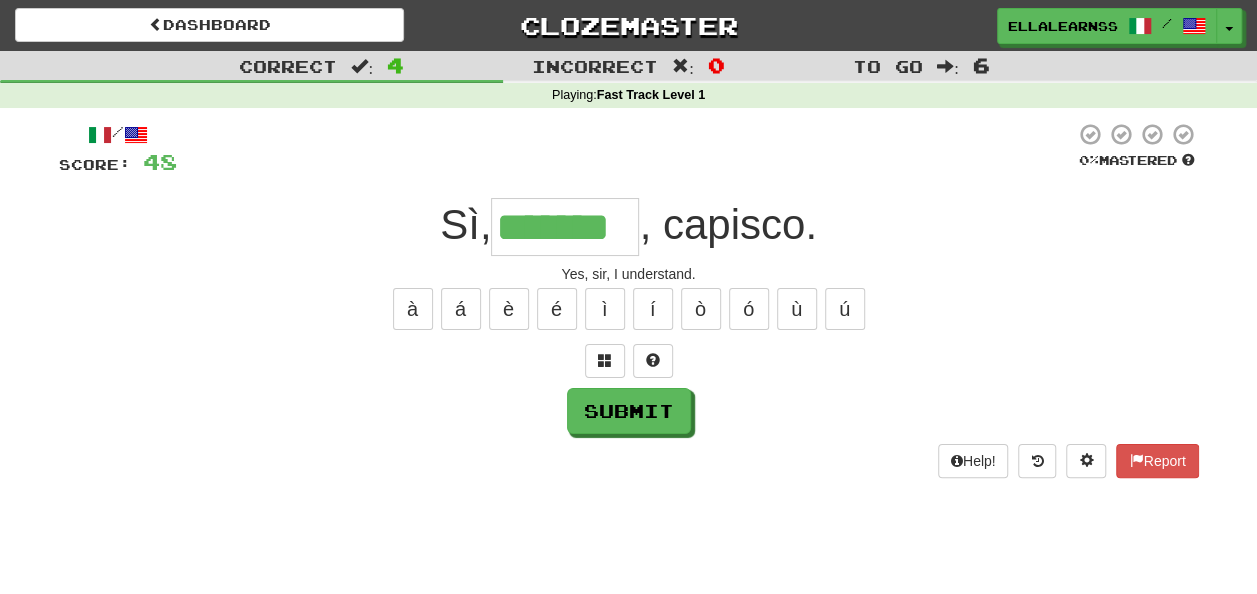type on "*******" 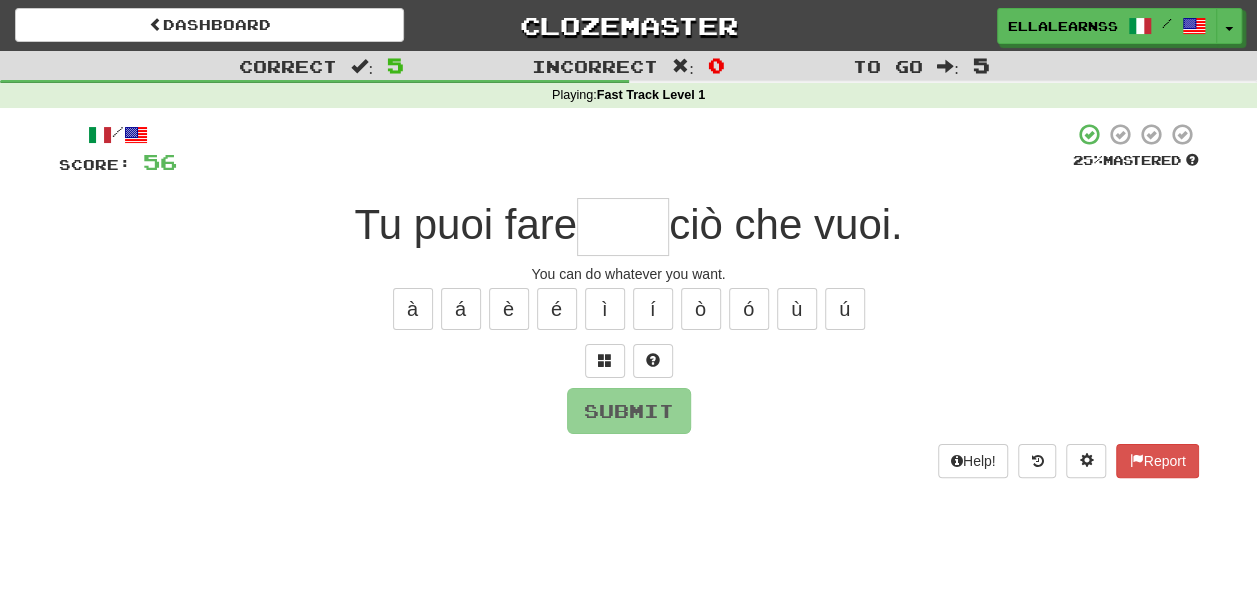 type on "*" 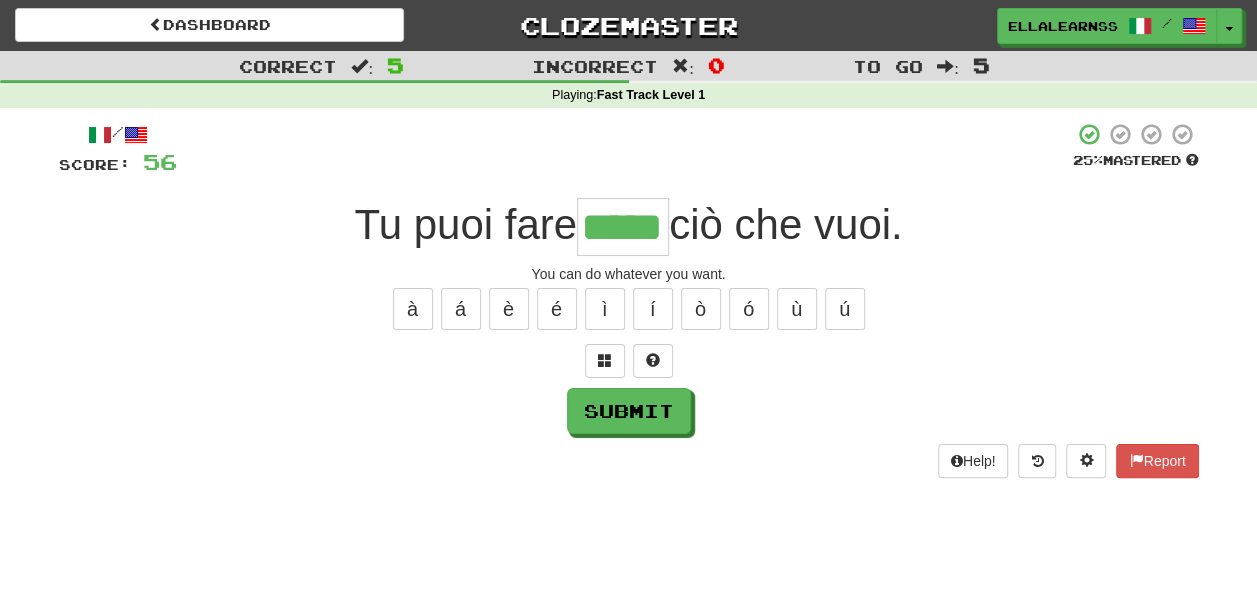 type on "*****" 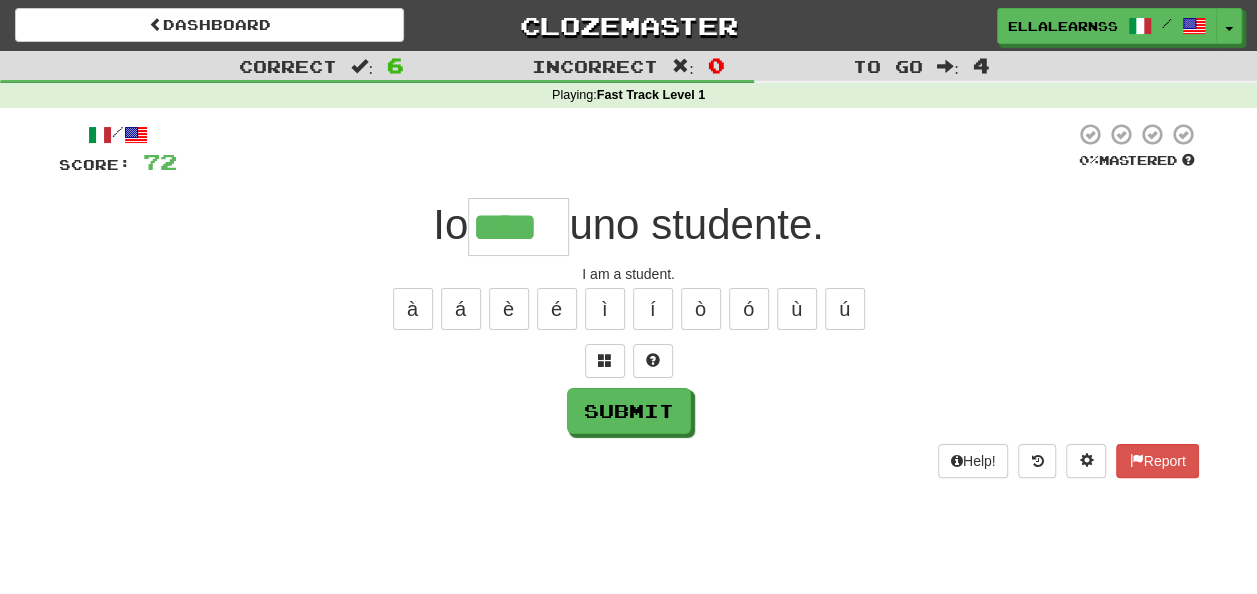type on "****" 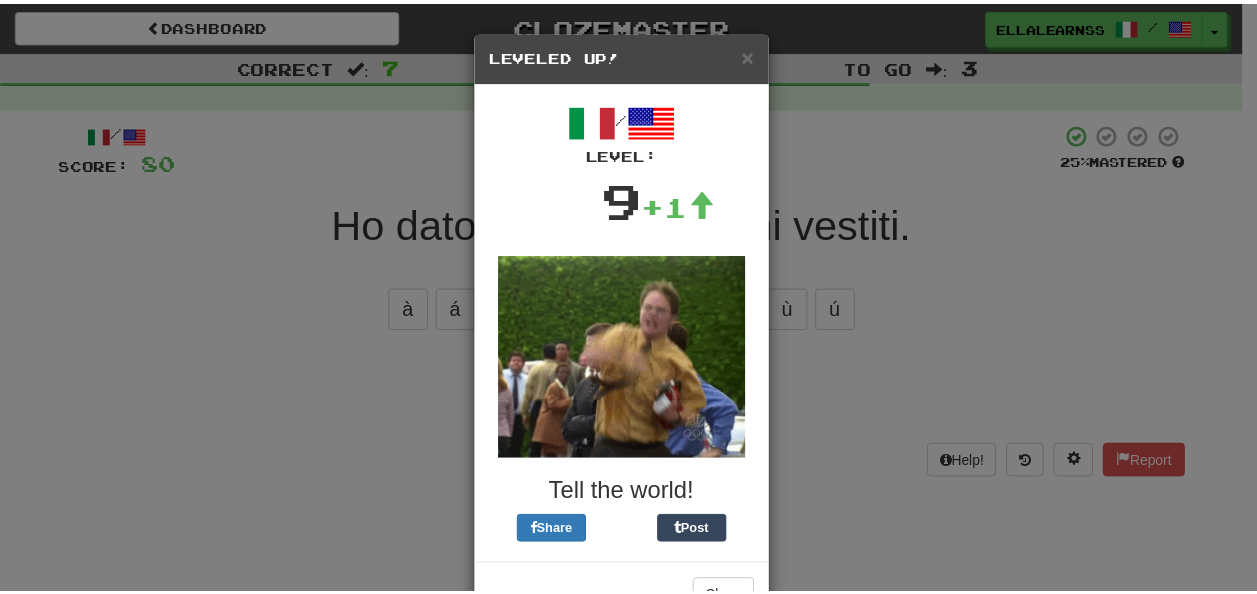 scroll, scrollTop: 64, scrollLeft: 0, axis: vertical 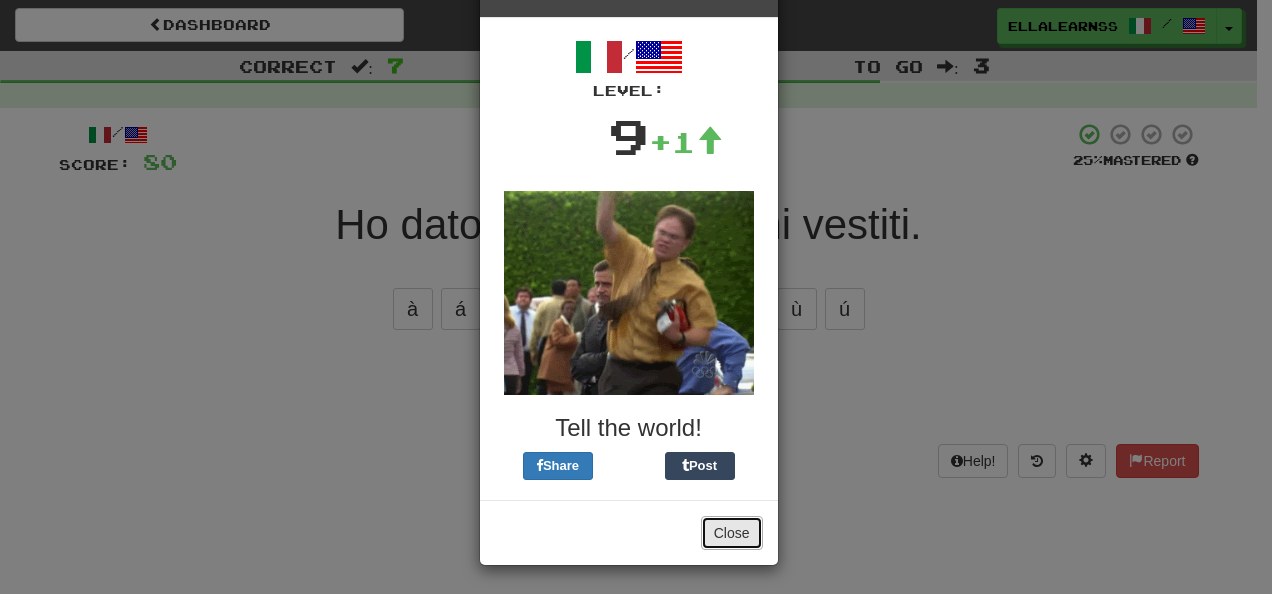 click on "Close" at bounding box center [732, 533] 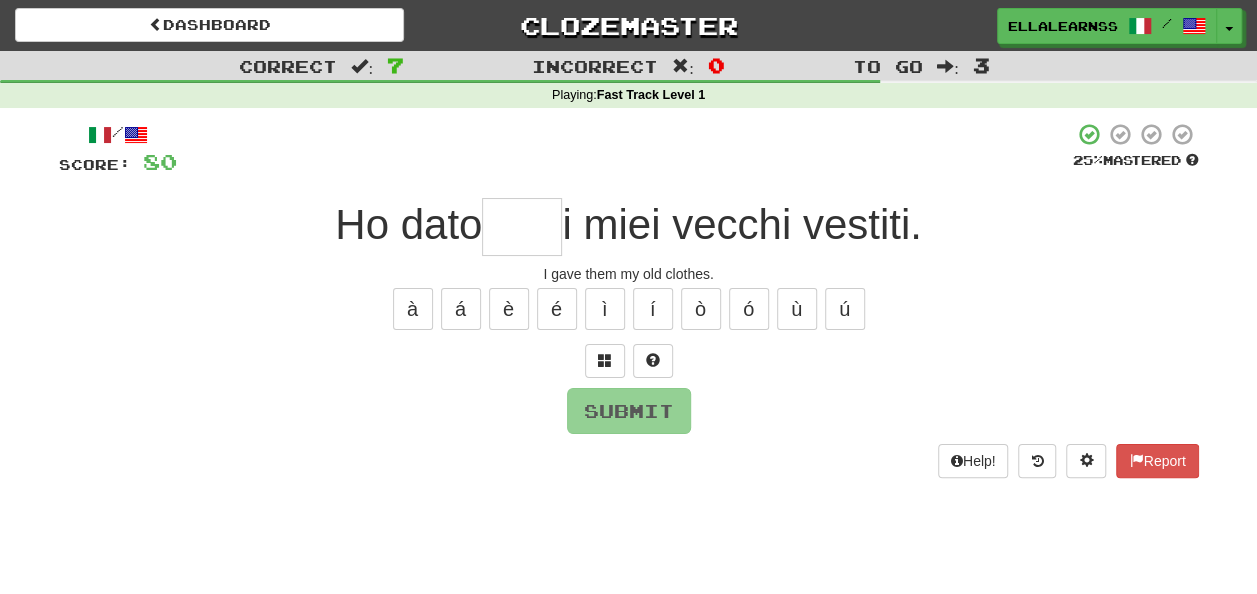 click at bounding box center (522, 227) 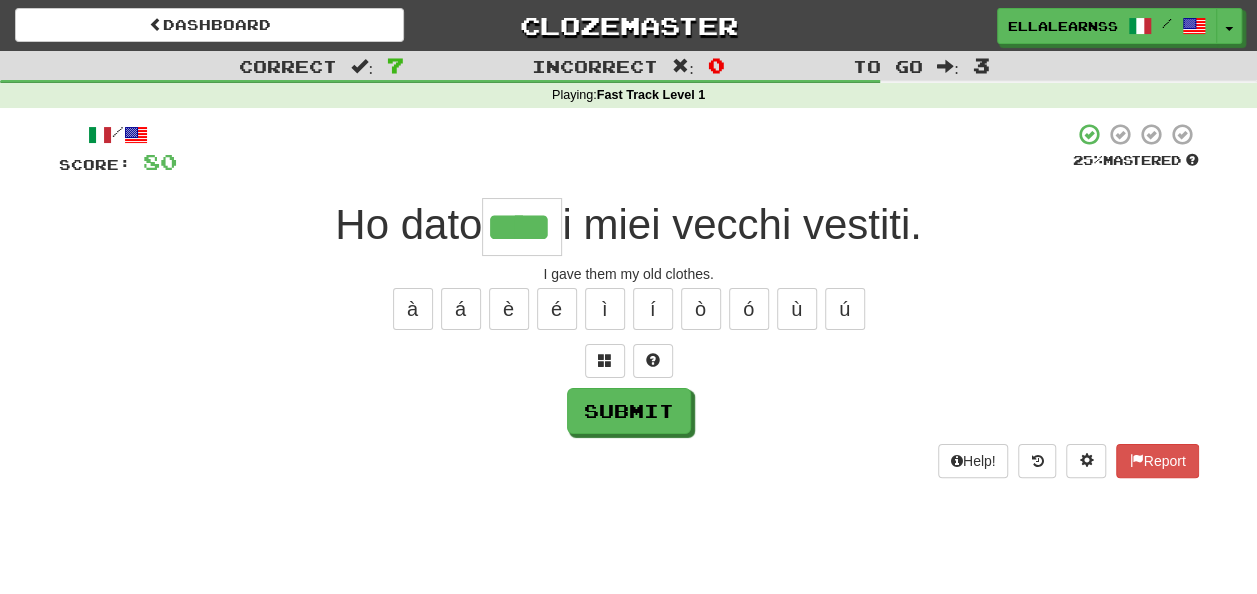 type on "****" 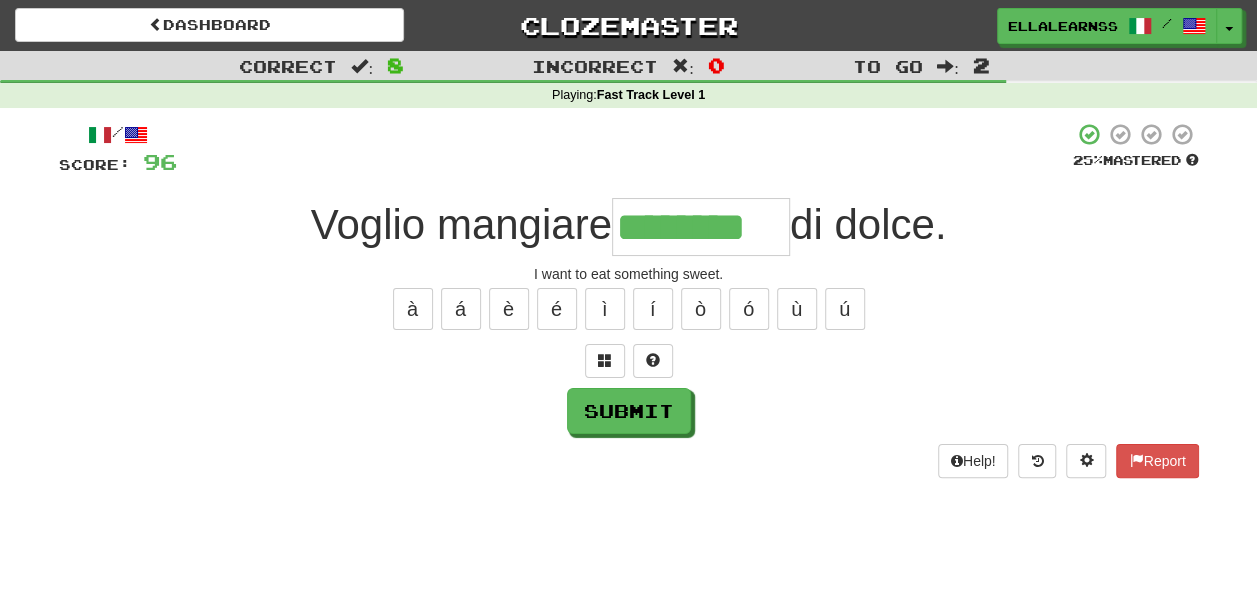 type on "********" 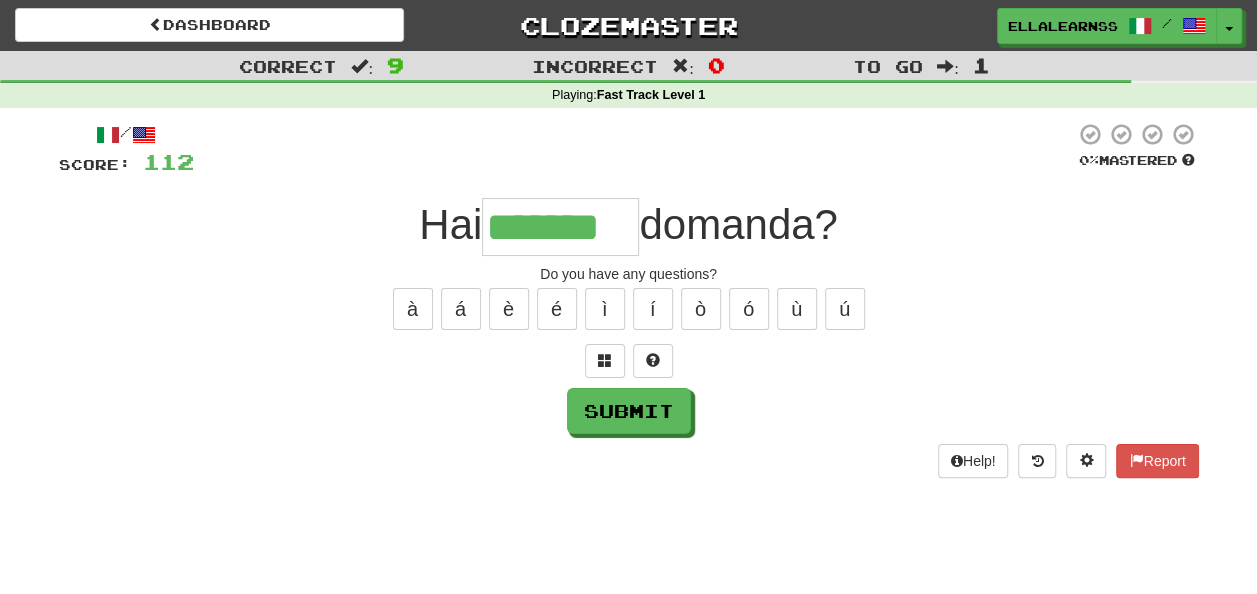 type on "*******" 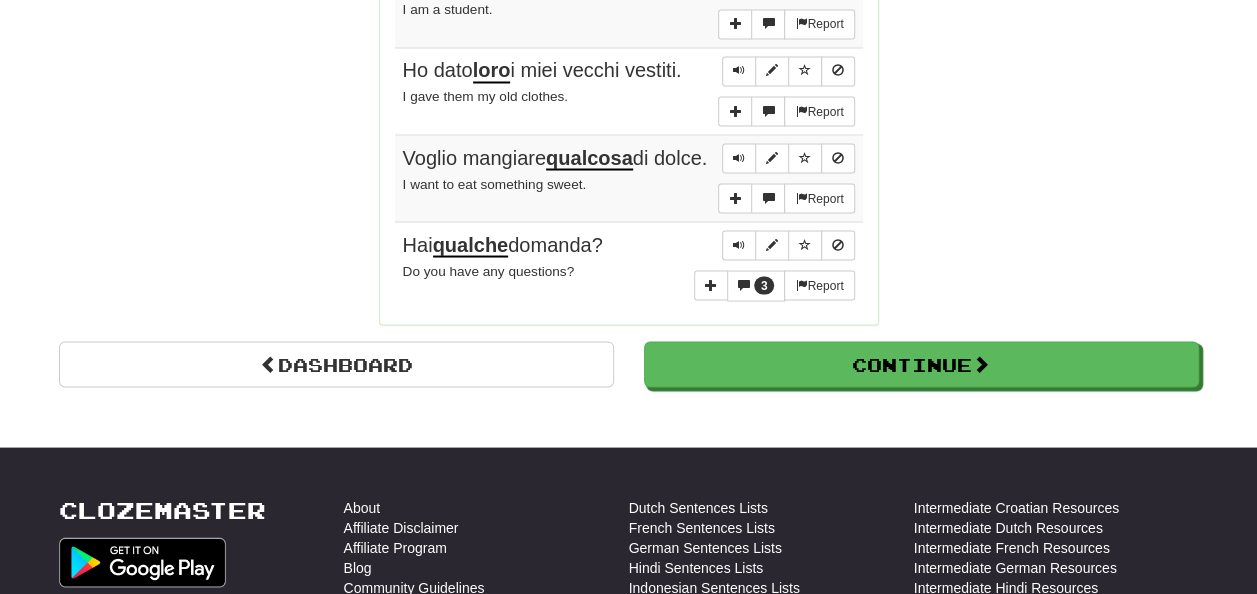 scroll, scrollTop: 1779, scrollLeft: 0, axis: vertical 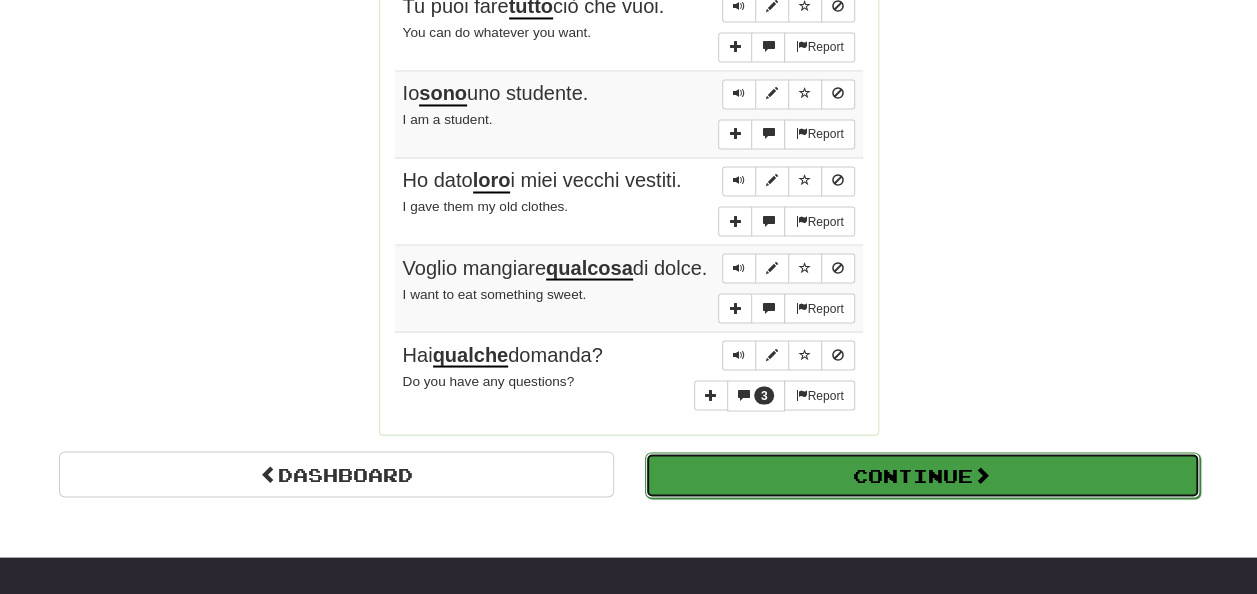 click on "Continue" at bounding box center (922, 475) 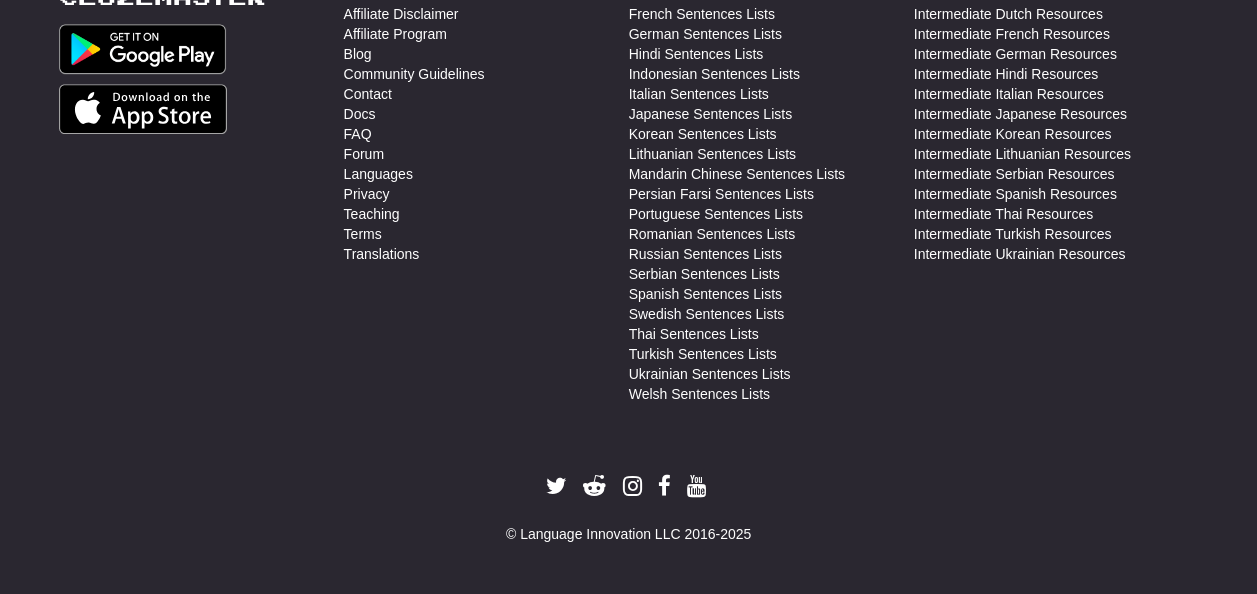 scroll, scrollTop: 710, scrollLeft: 0, axis: vertical 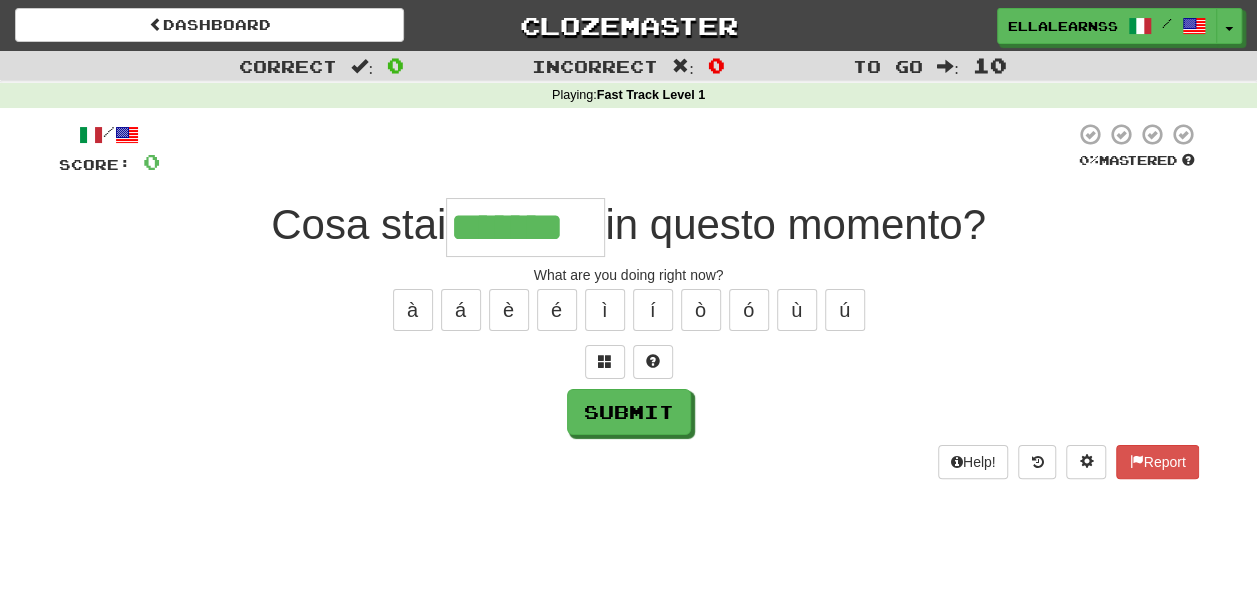 type on "*******" 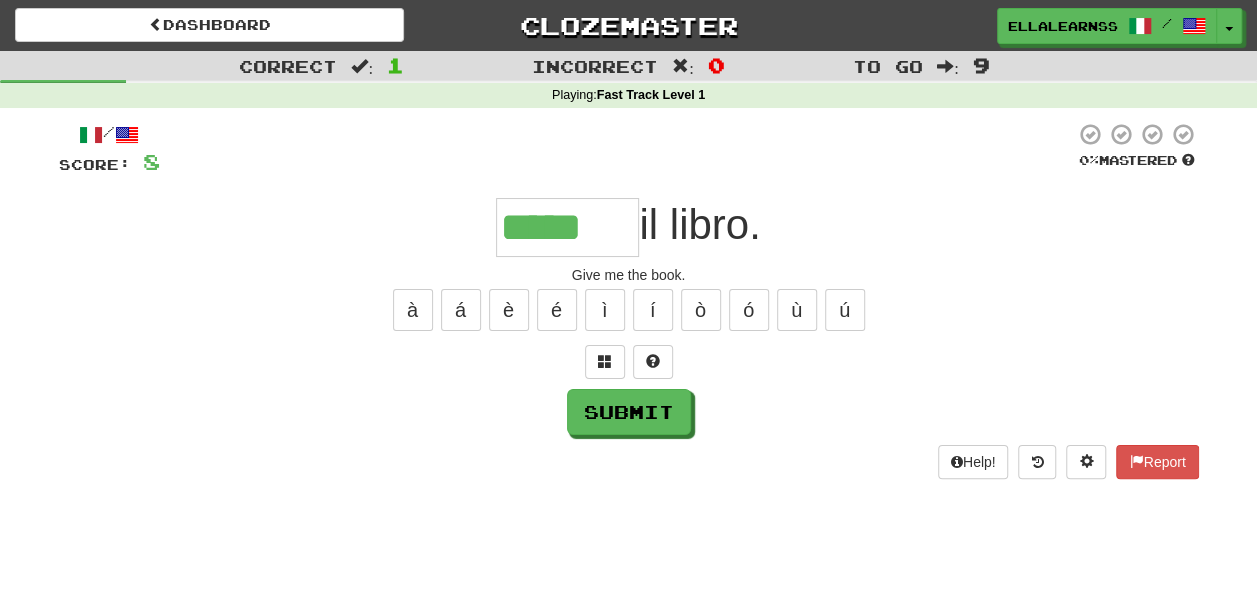 type on "*****" 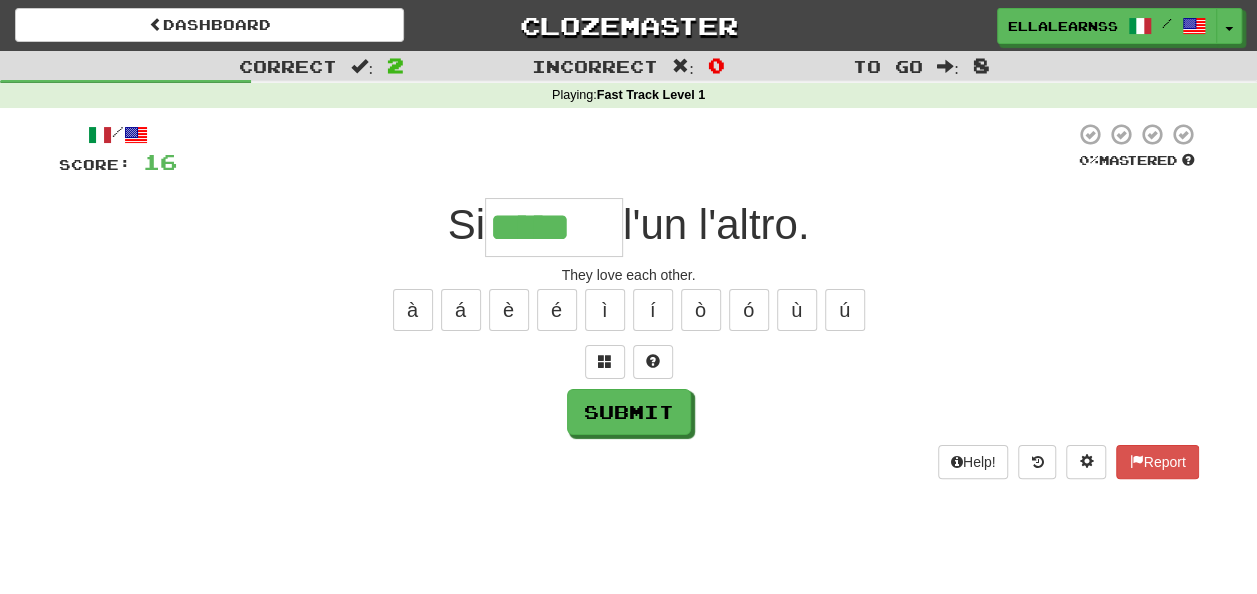 type on "*****" 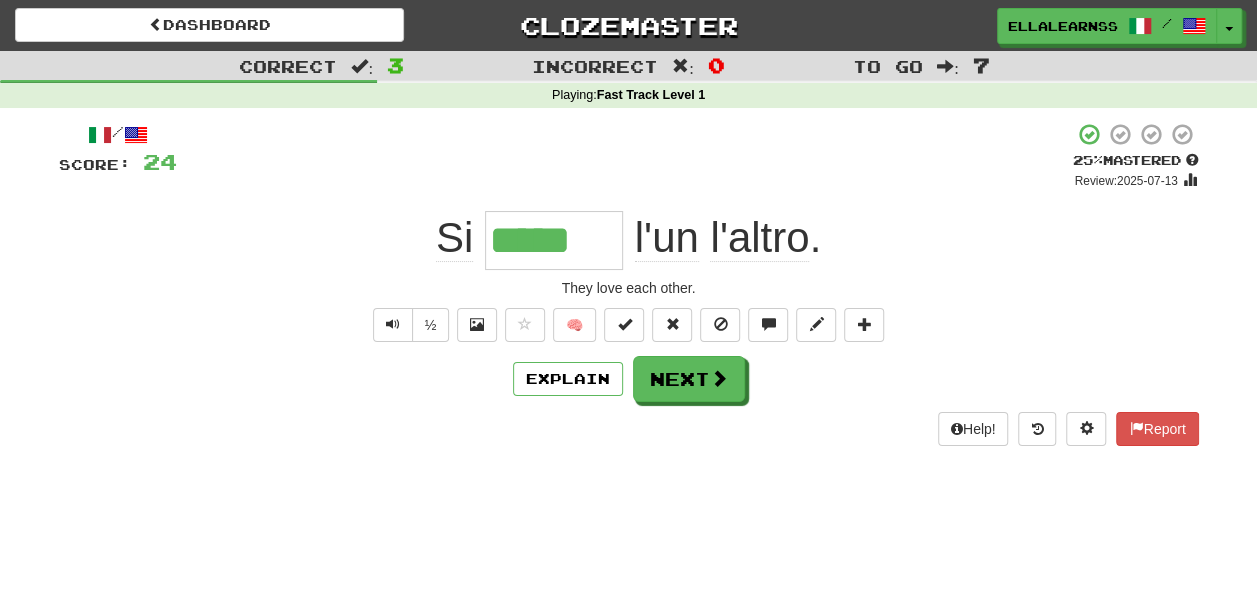 click on "/  Score:   24 + 8 25 %  Mastered Review:  2025-07-13 Si   *****   l'un   l'altro . They love each other. ½ 🧠 Explain Next  Help!  Report" at bounding box center [629, 284] 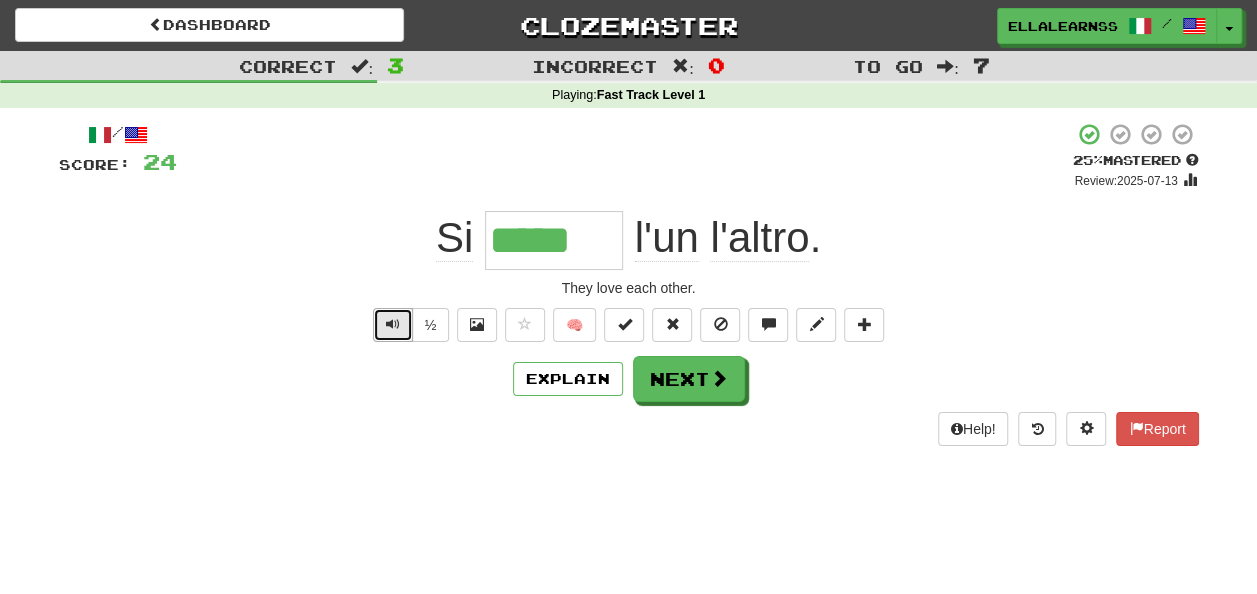click at bounding box center (393, 324) 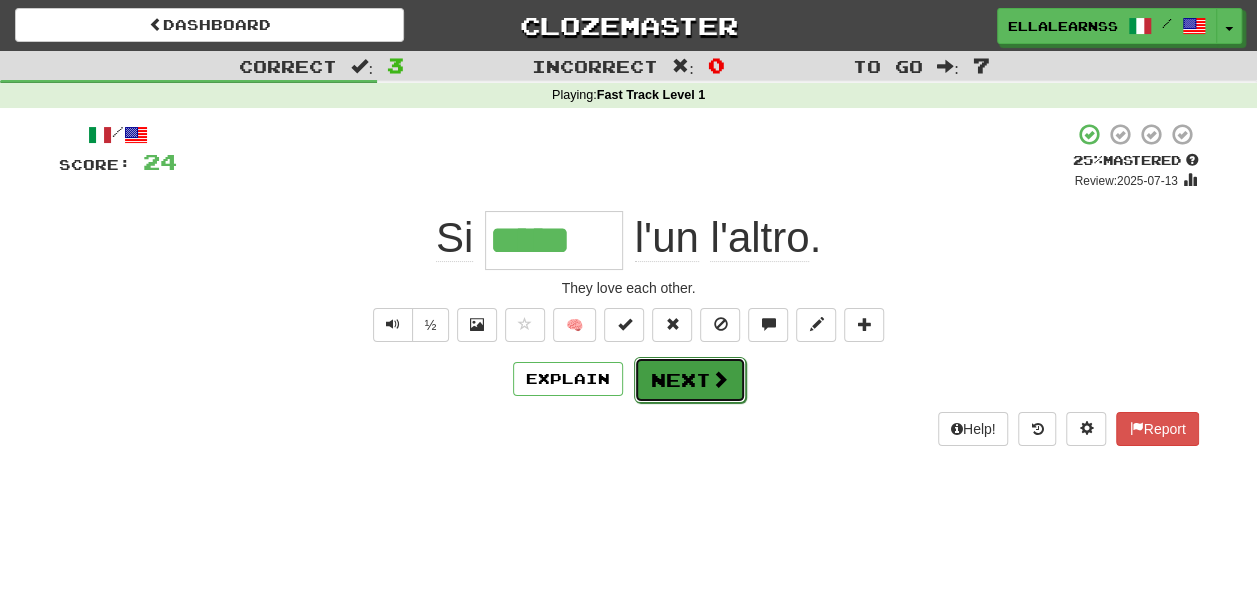 click on "Next" at bounding box center (690, 380) 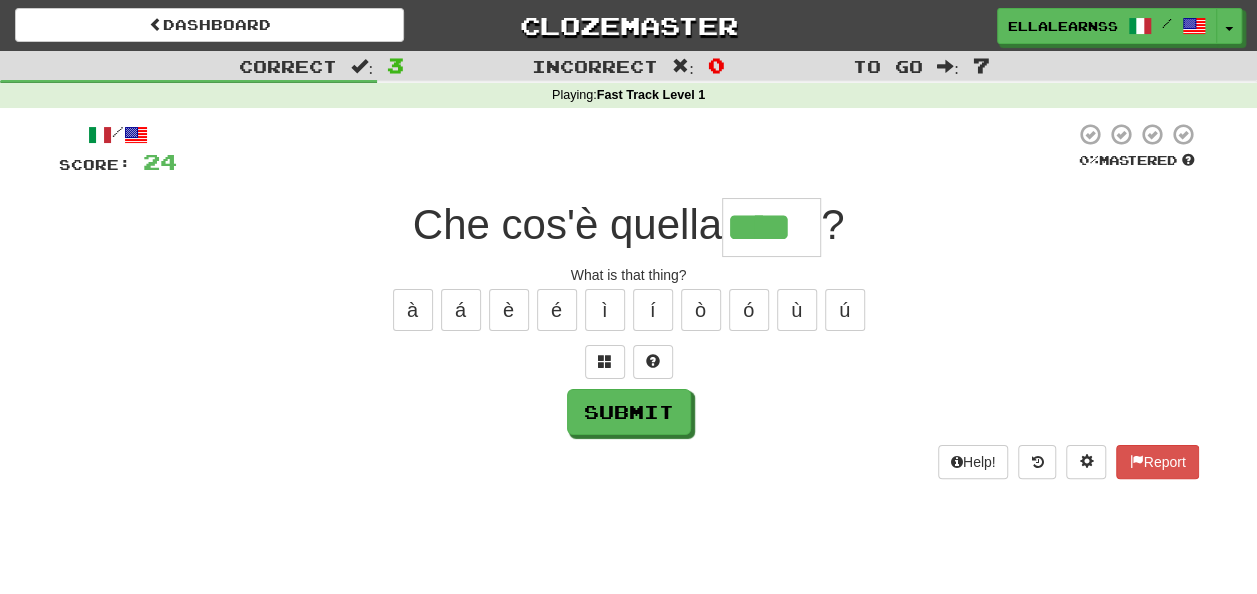 type on "****" 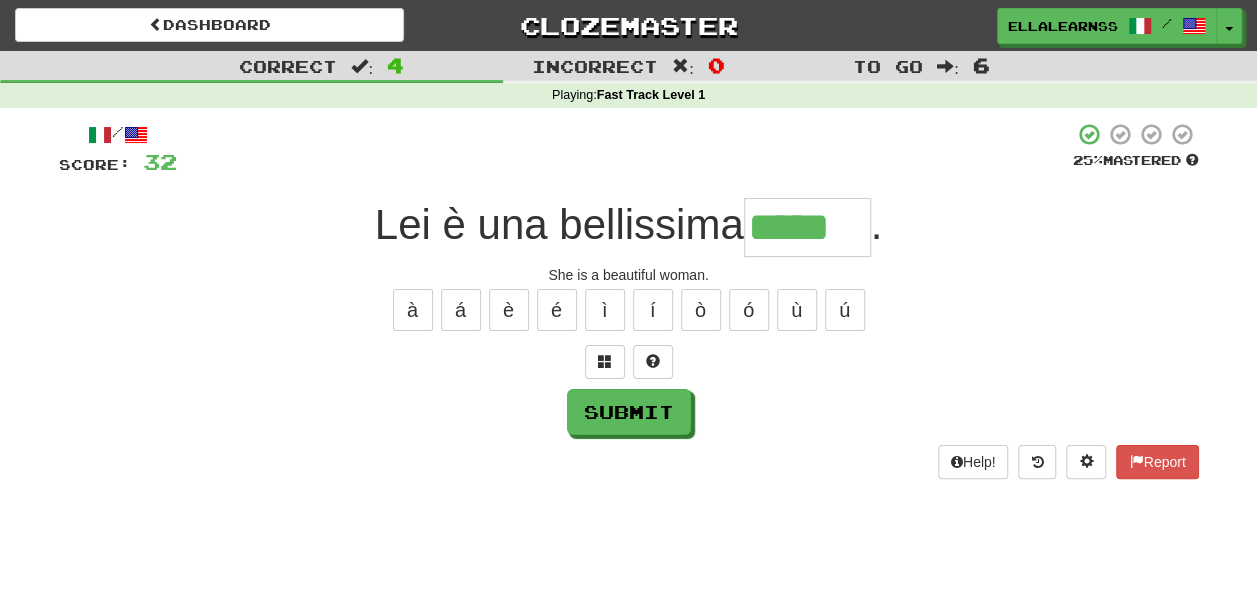 type on "*****" 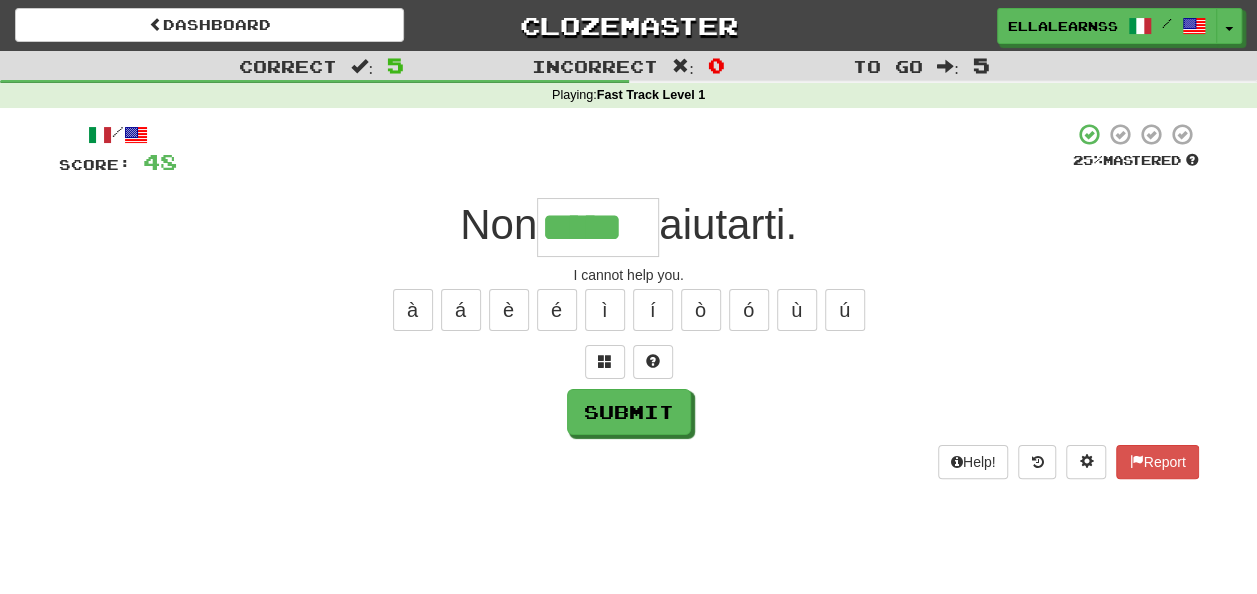 type on "*****" 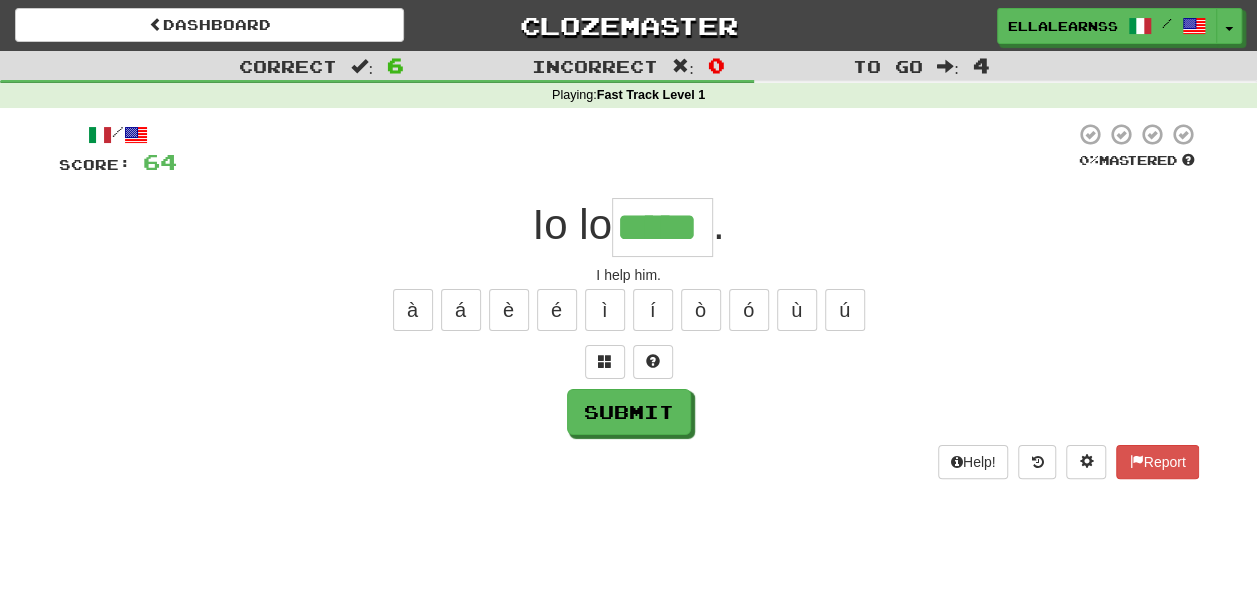 type on "*****" 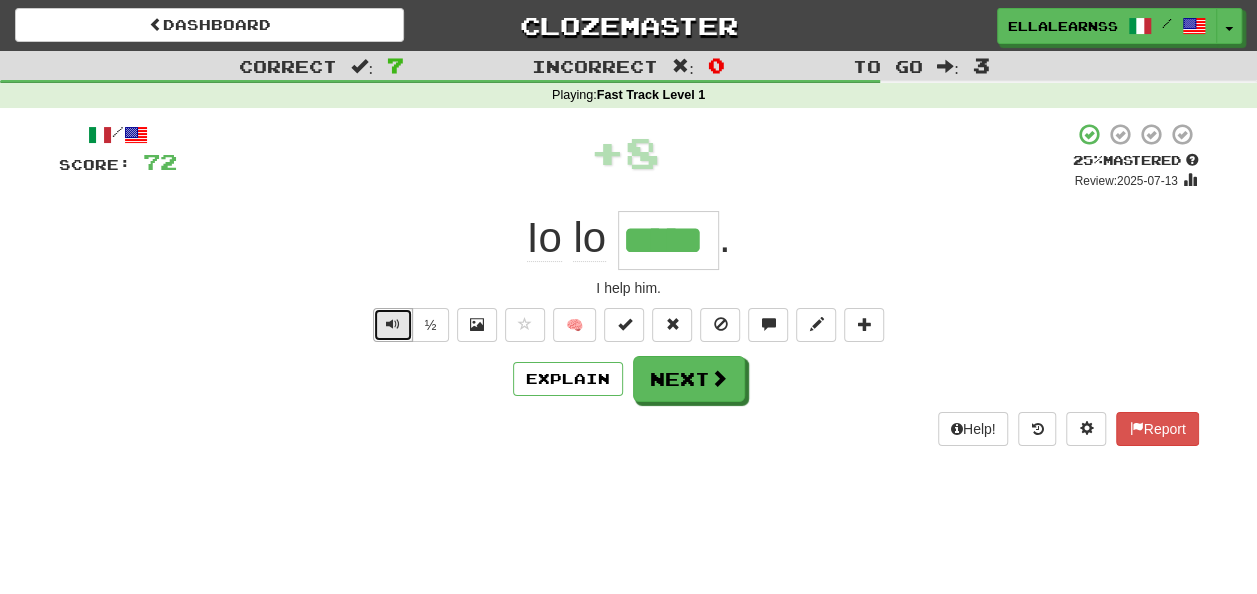click at bounding box center (393, 324) 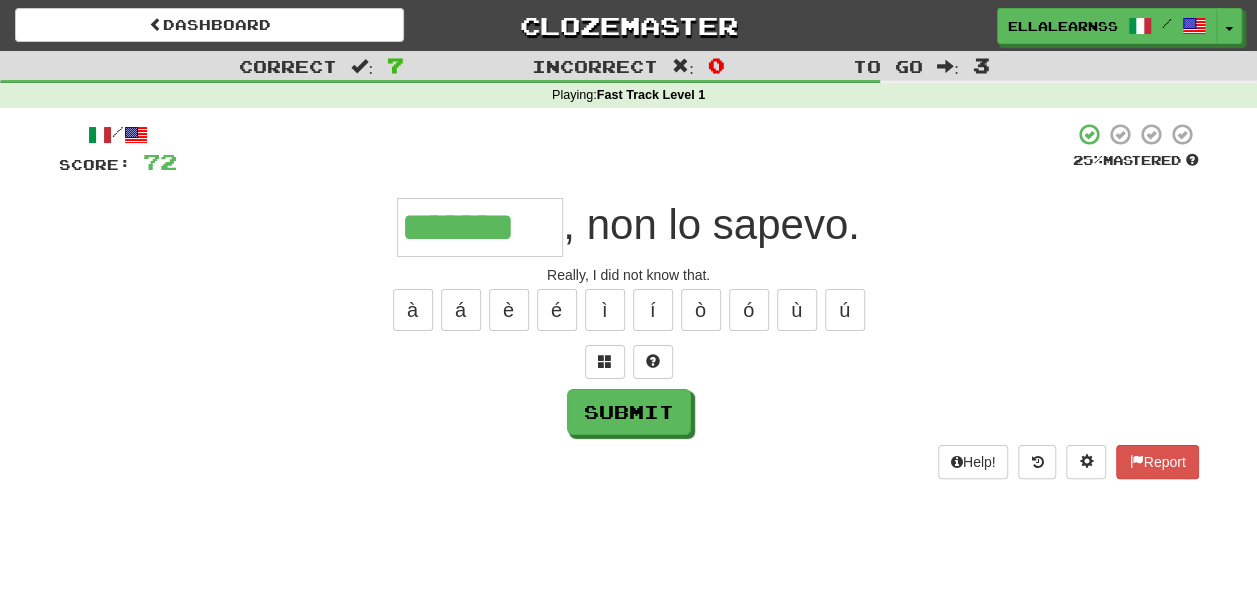 type on "*******" 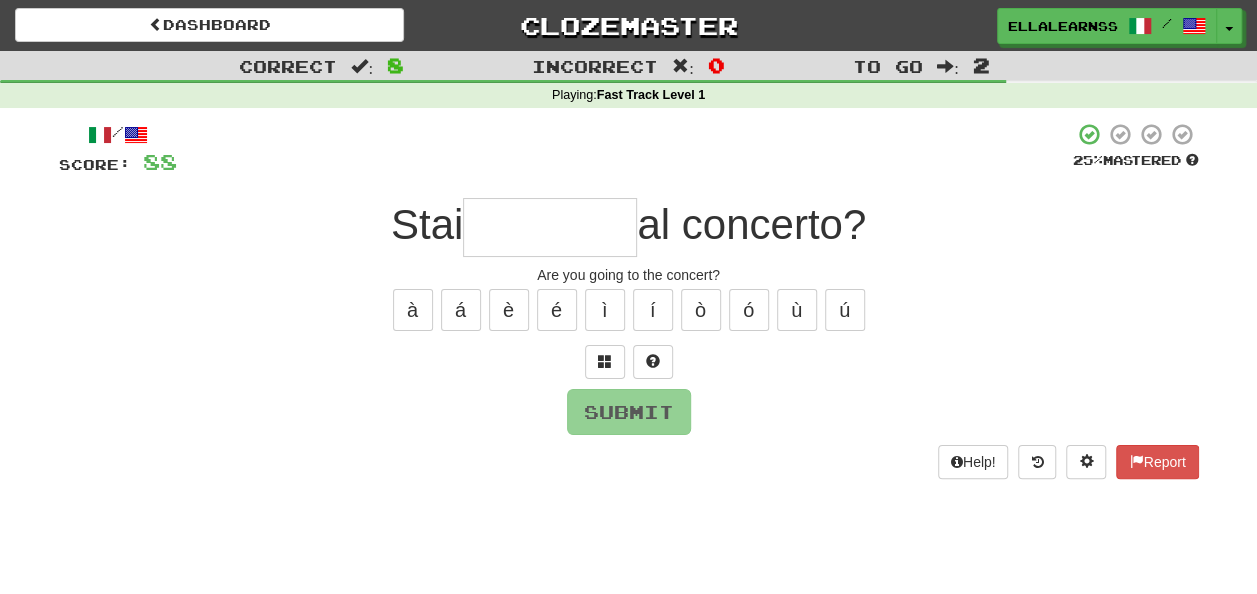 type on "*" 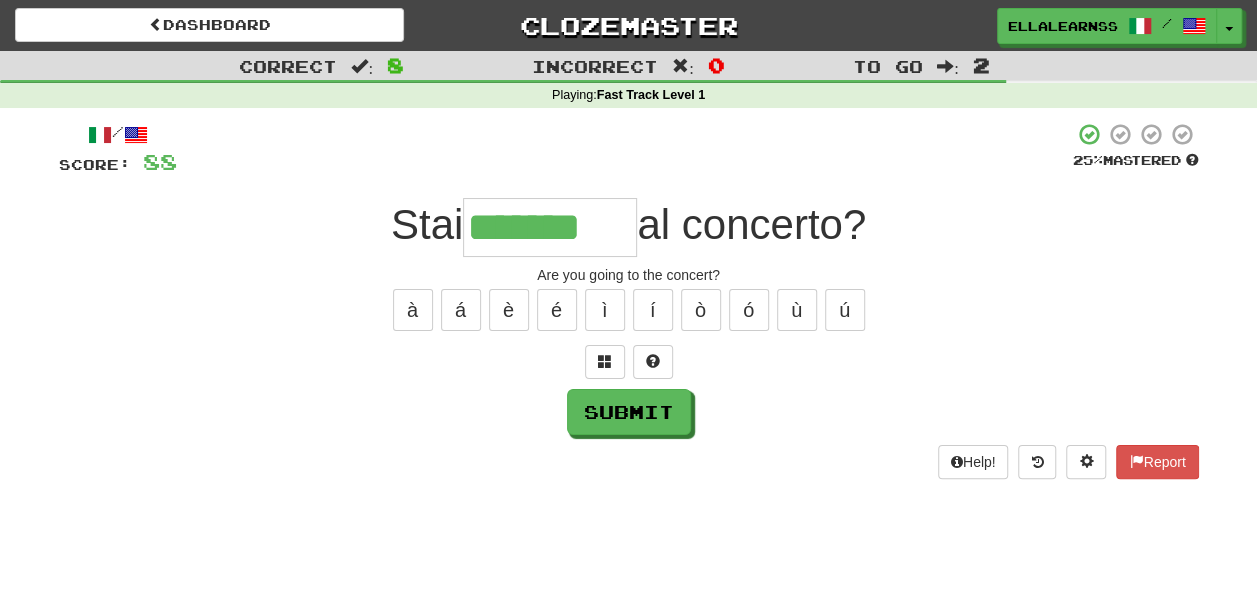type on "*******" 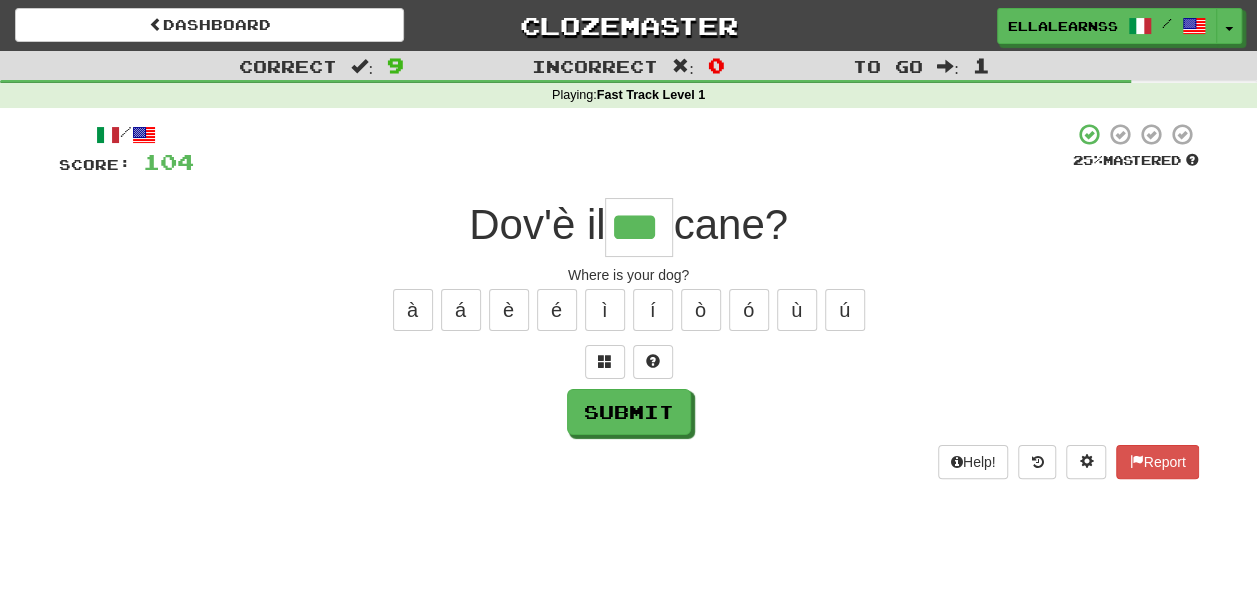 type on "***" 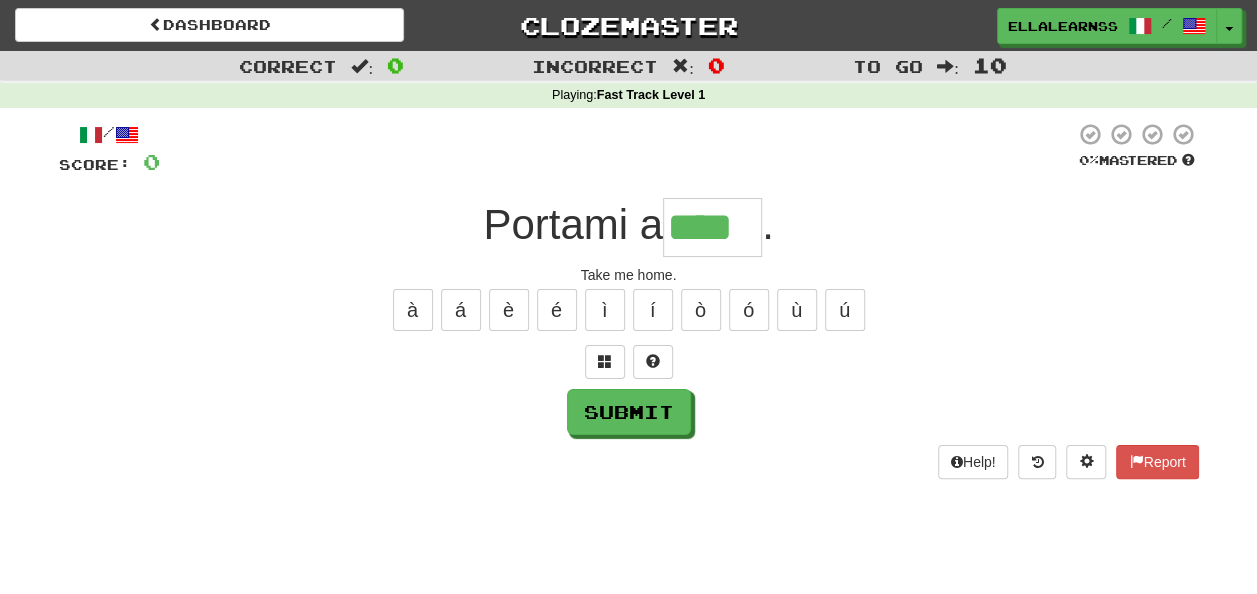 type on "****" 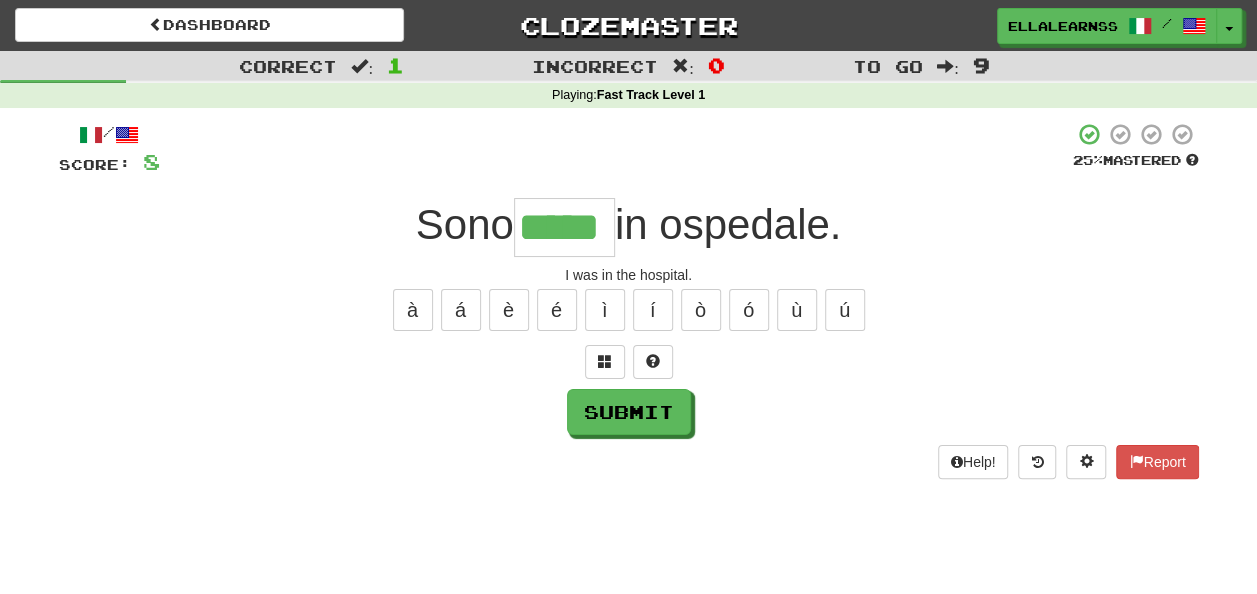 type on "*****" 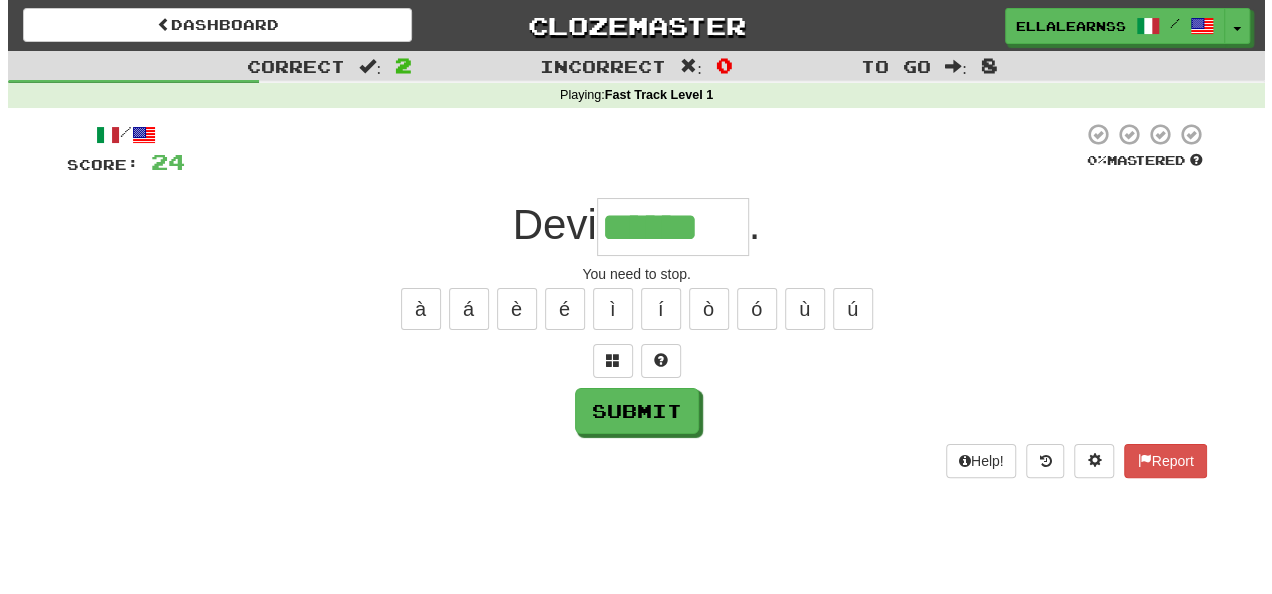 scroll, scrollTop: 0, scrollLeft: 0, axis: both 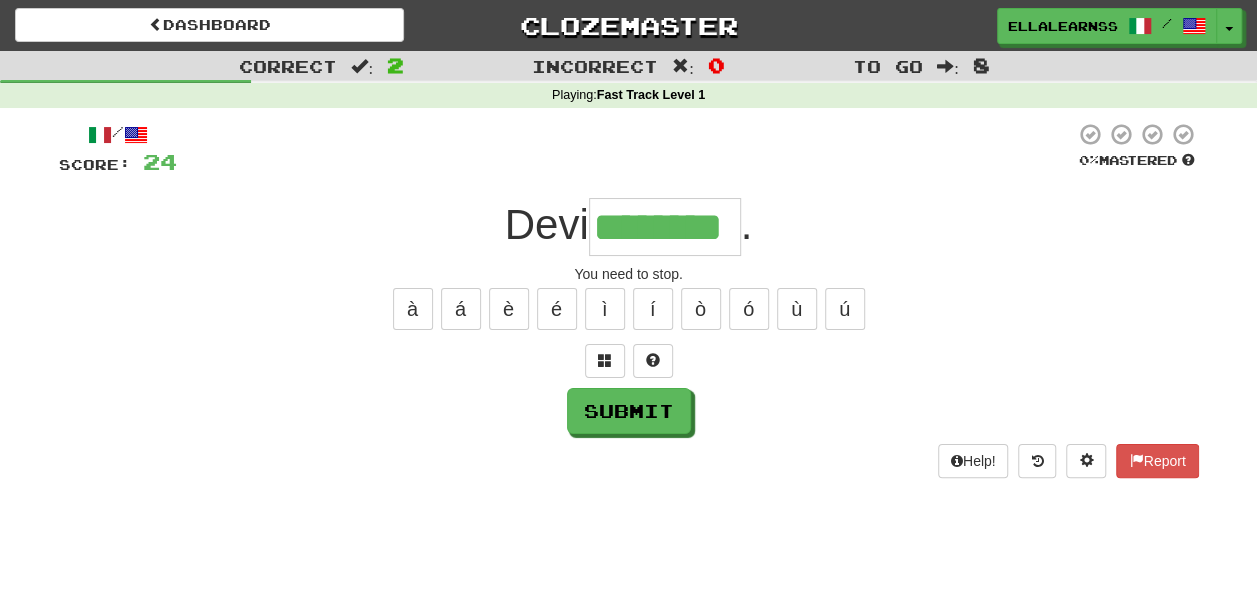 type on "********" 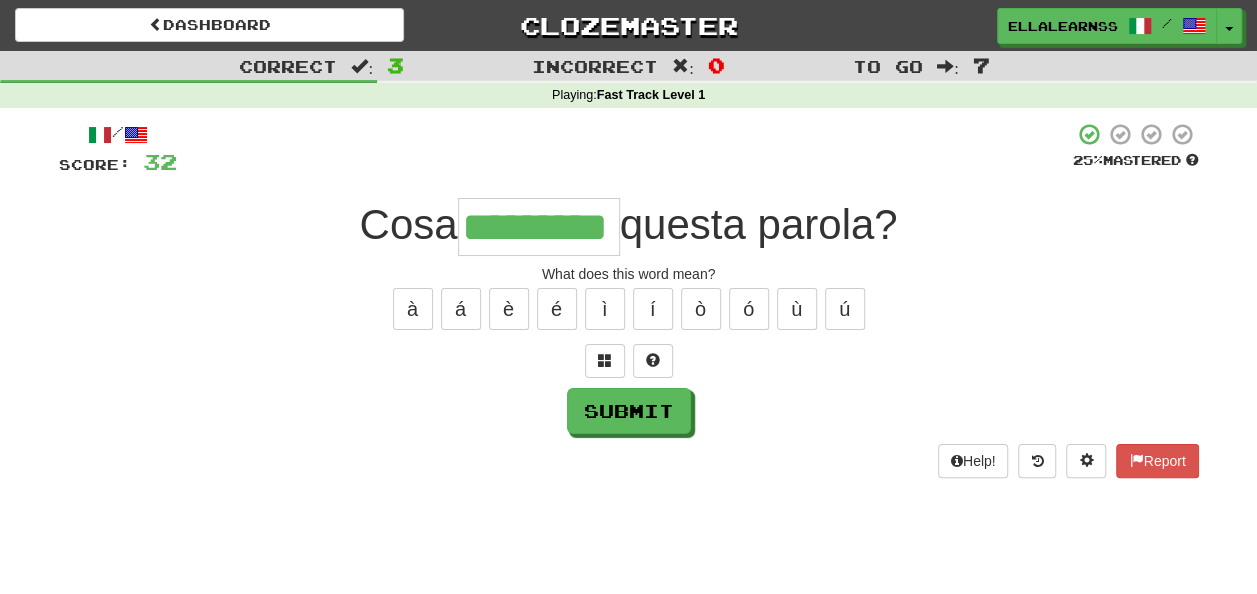 type on "*********" 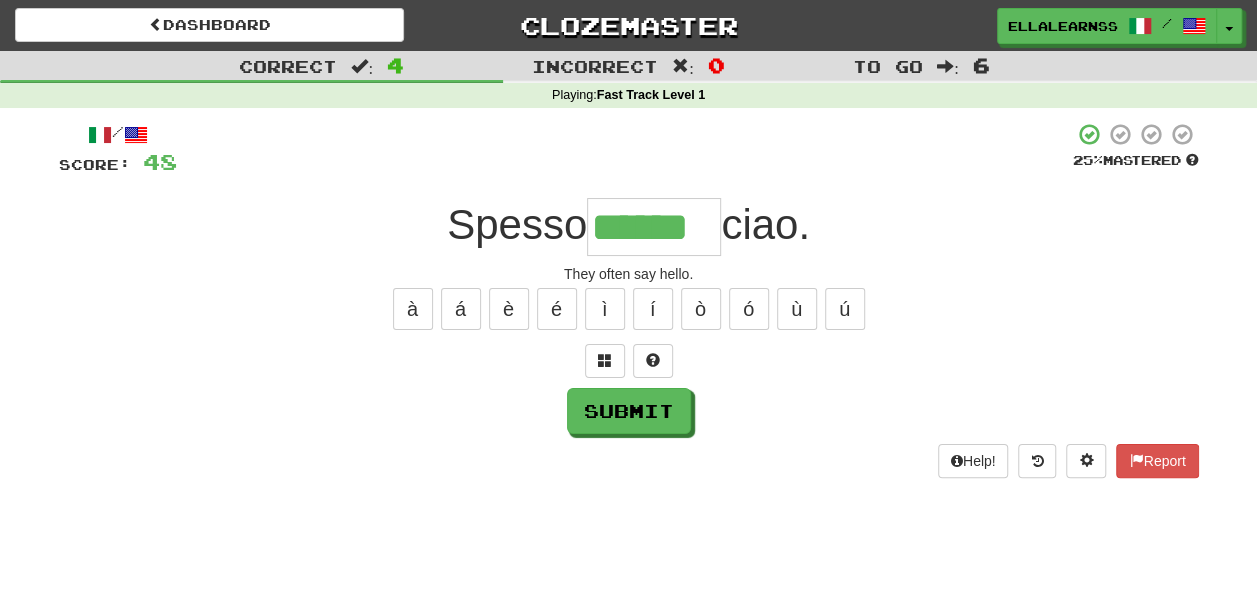 type on "******" 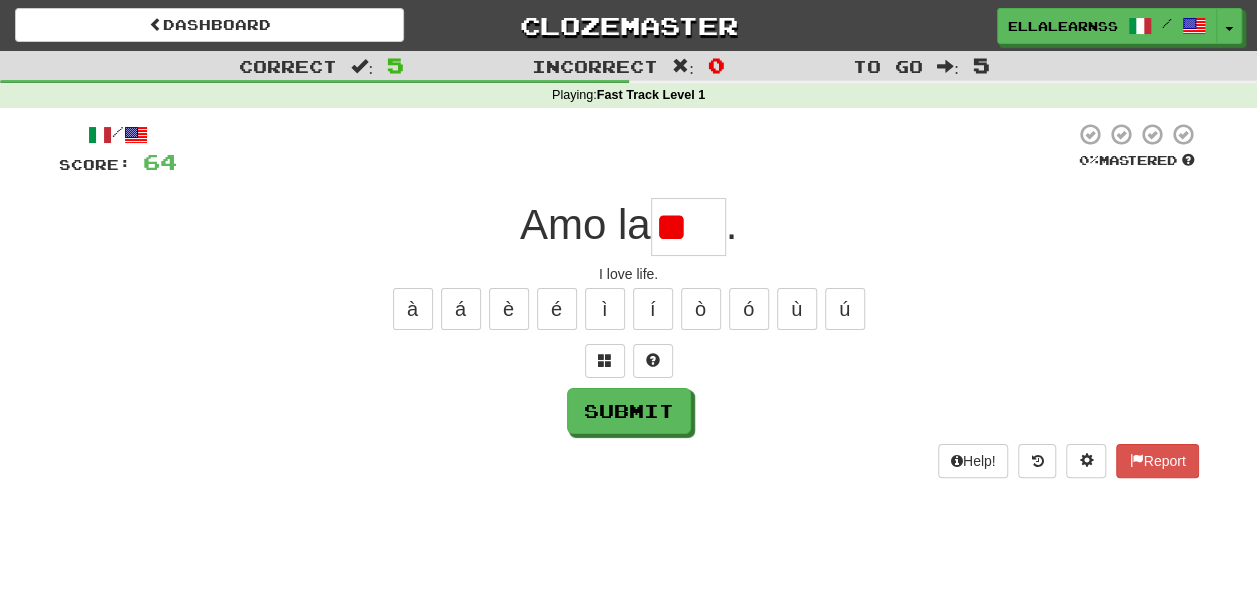 type on "*" 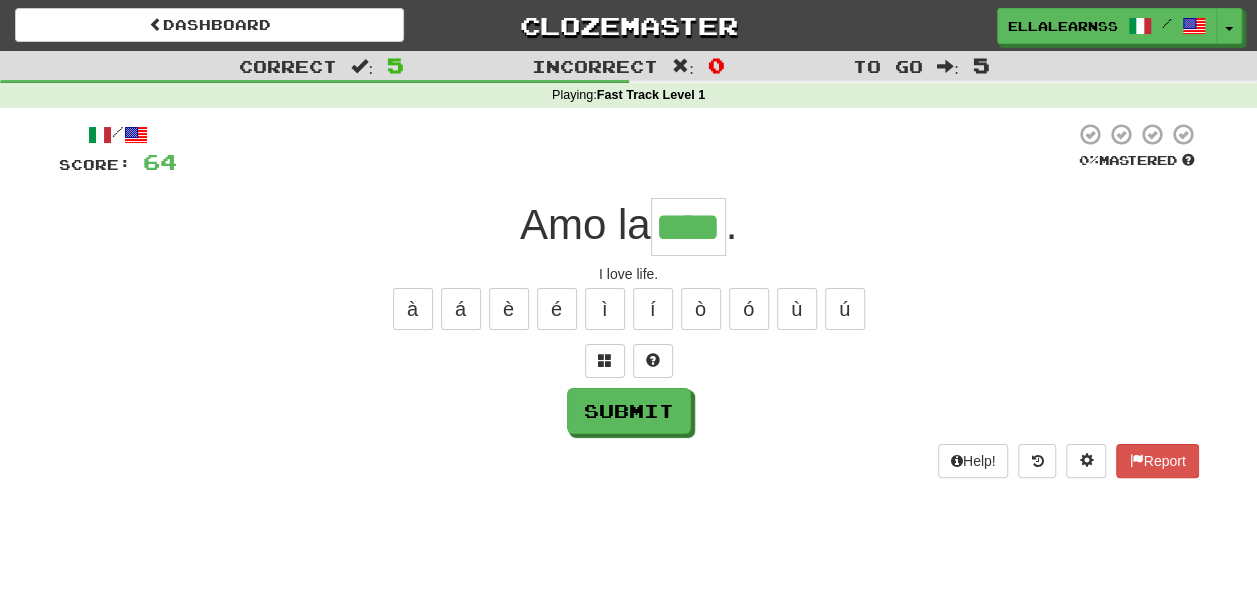 type on "****" 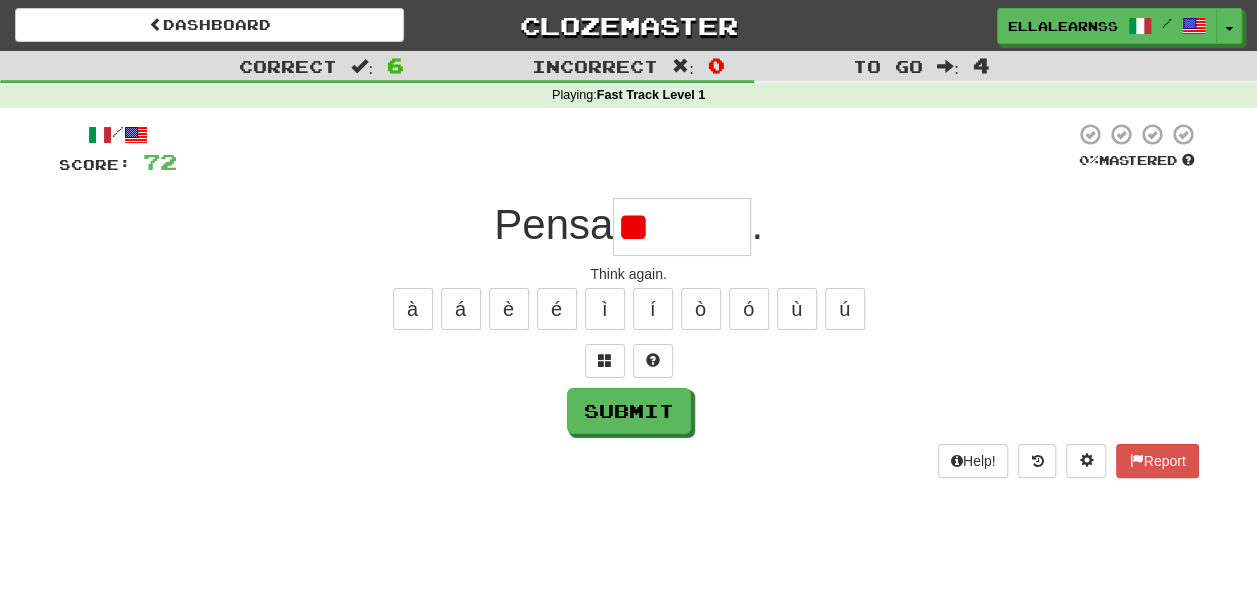 type on "*" 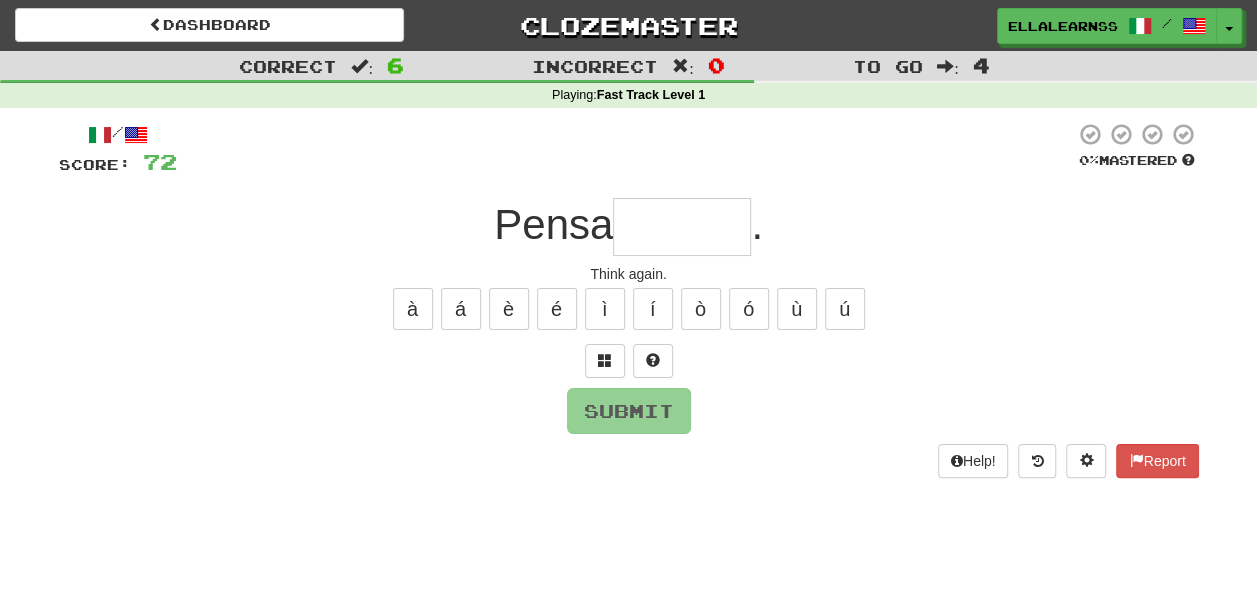 type on "*" 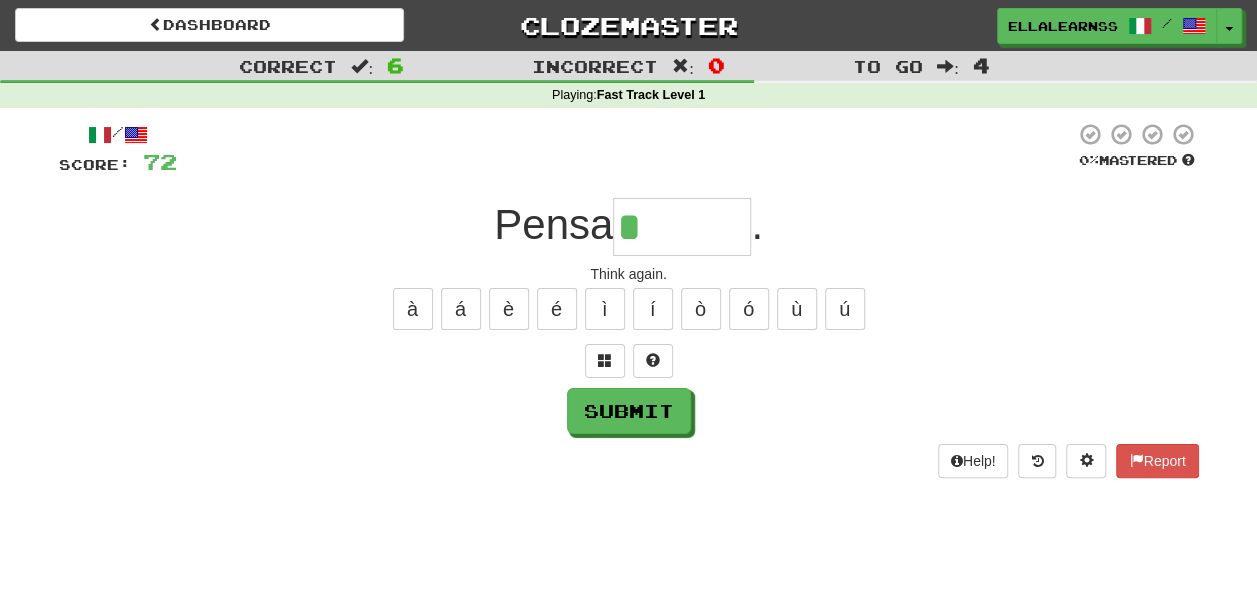 type on "******" 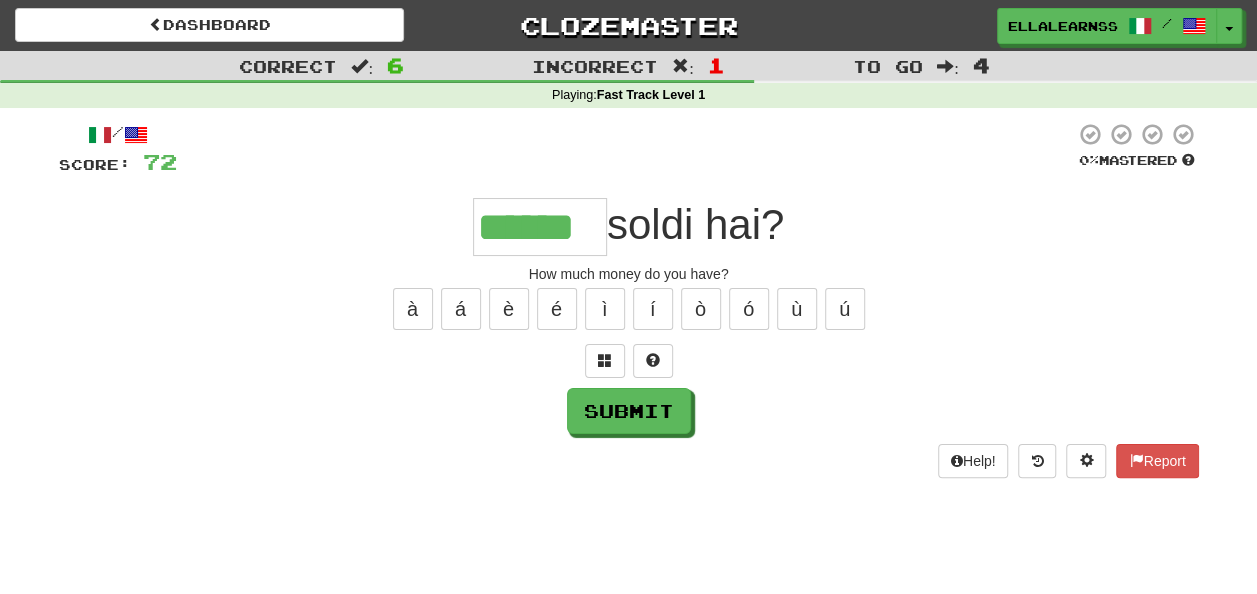 type on "******" 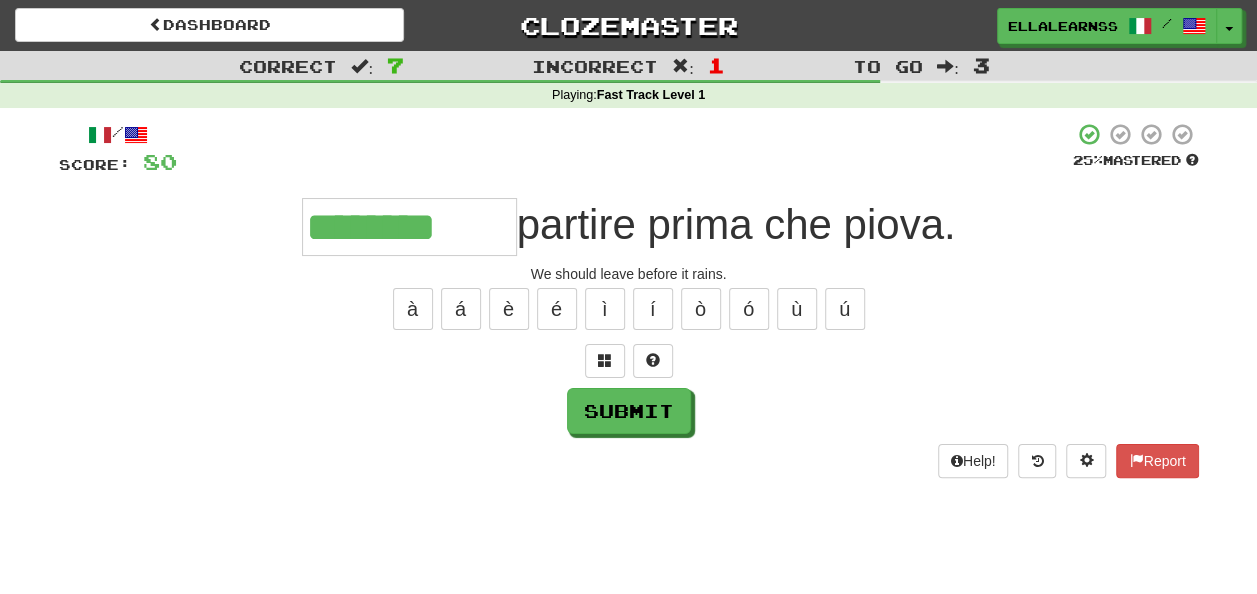 type on "********" 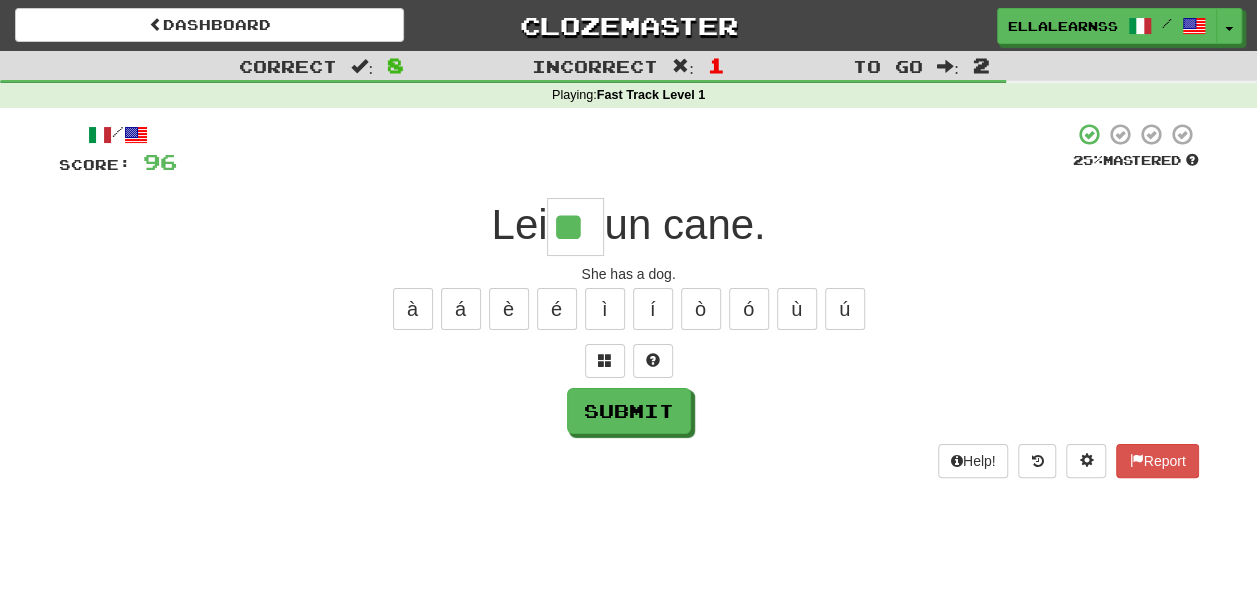 type on "**" 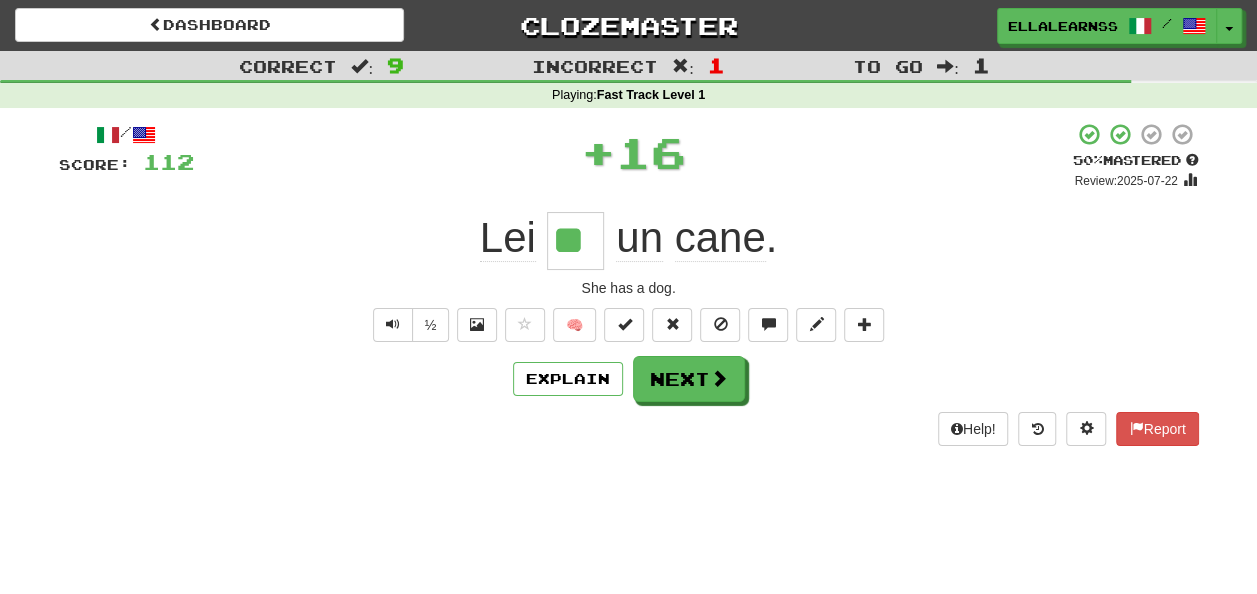type 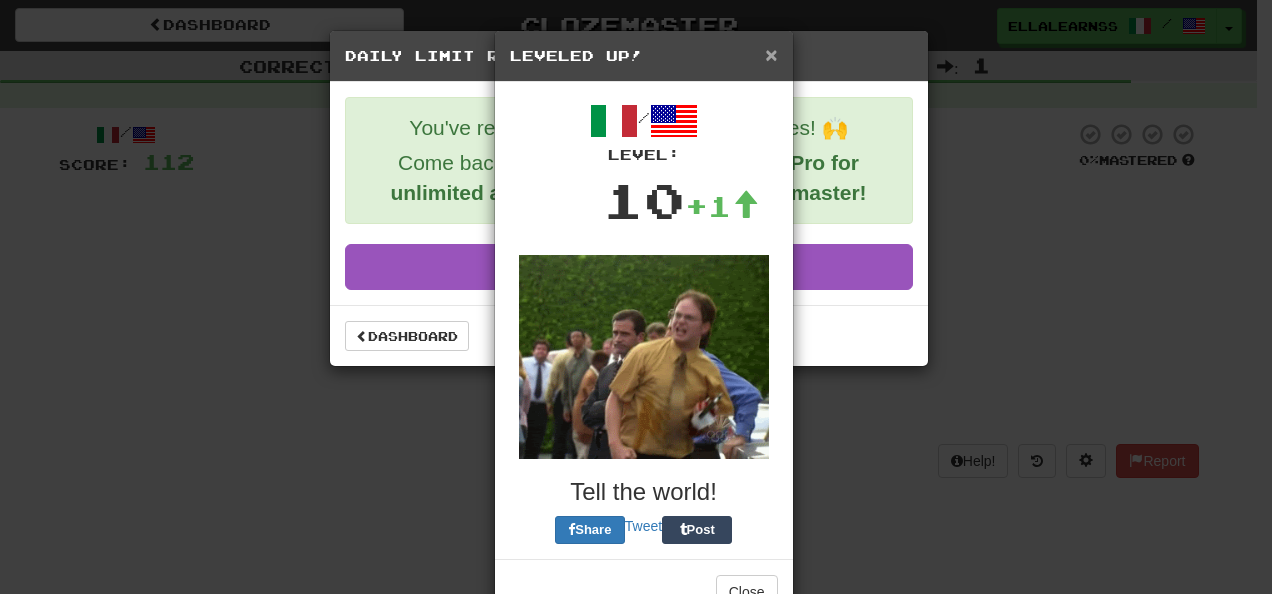 click on "×" at bounding box center [771, 54] 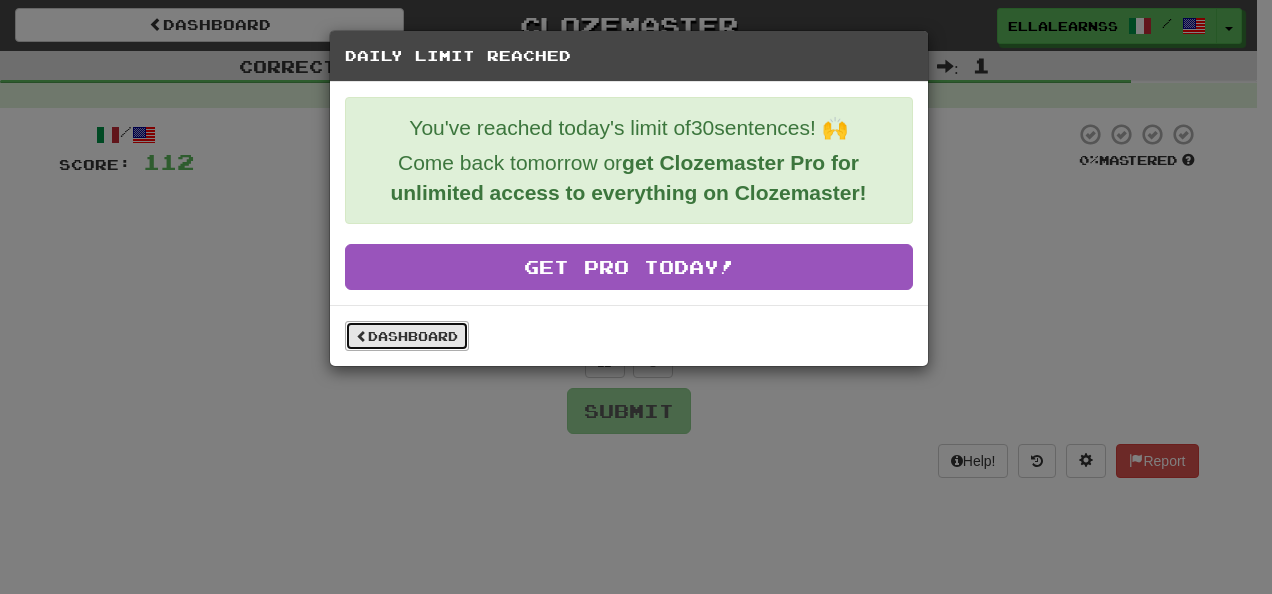 click on "Dashboard" at bounding box center (407, 336) 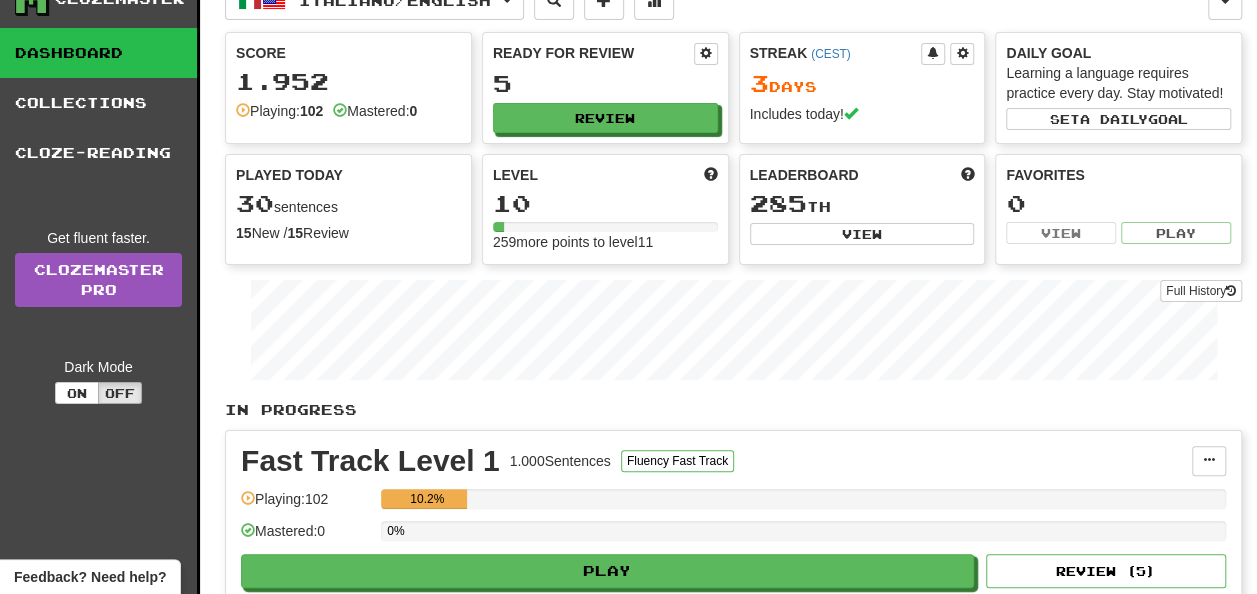 scroll, scrollTop: 77, scrollLeft: 0, axis: vertical 